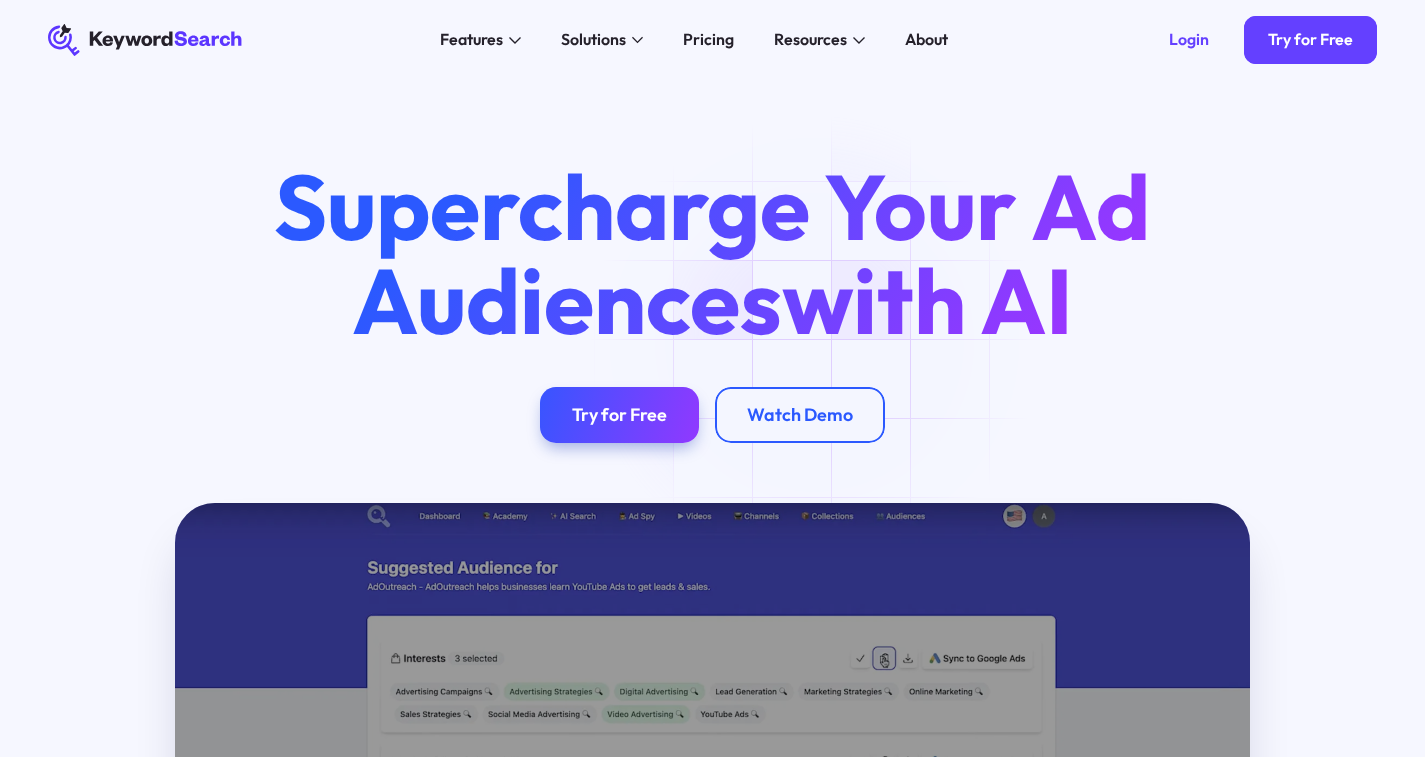 scroll, scrollTop: 0, scrollLeft: 0, axis: both 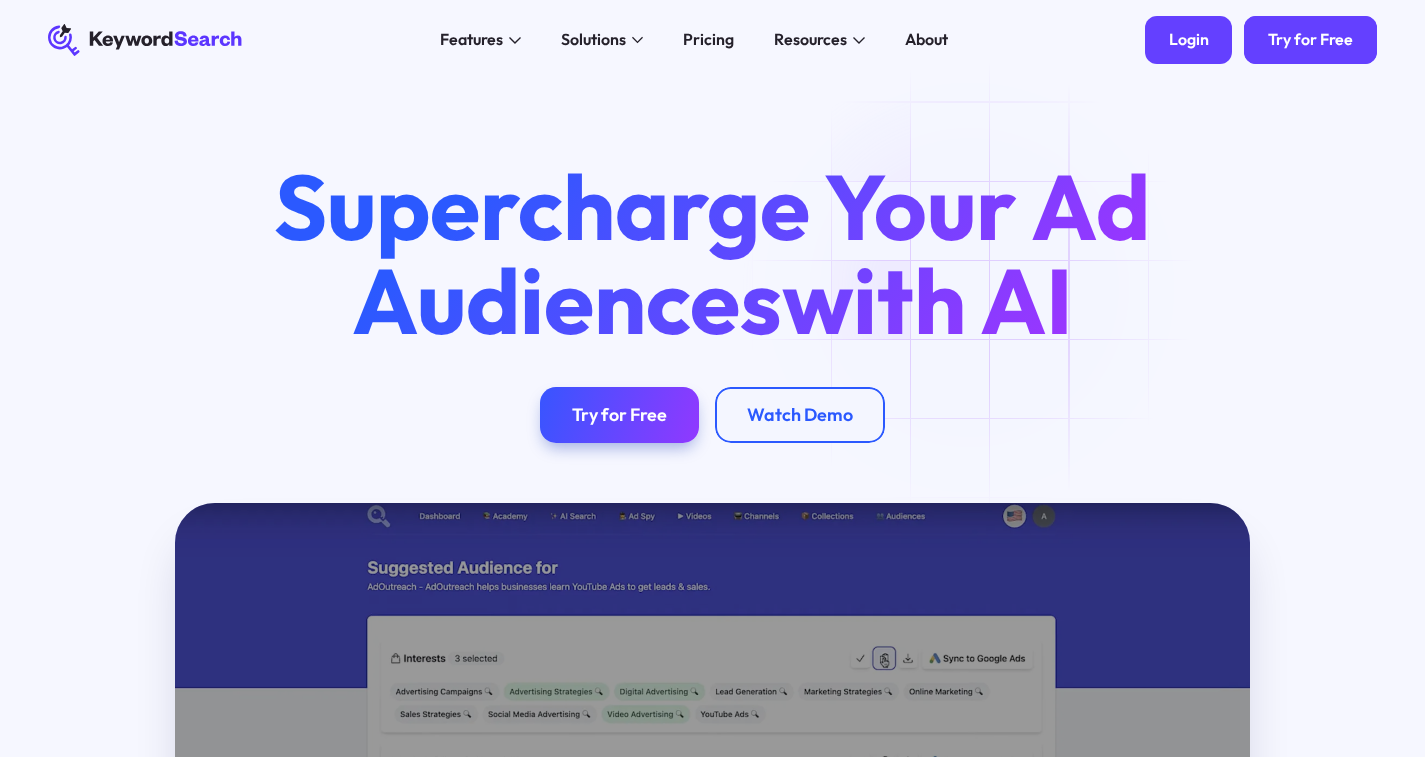 click on "Login" at bounding box center (1189, 40) 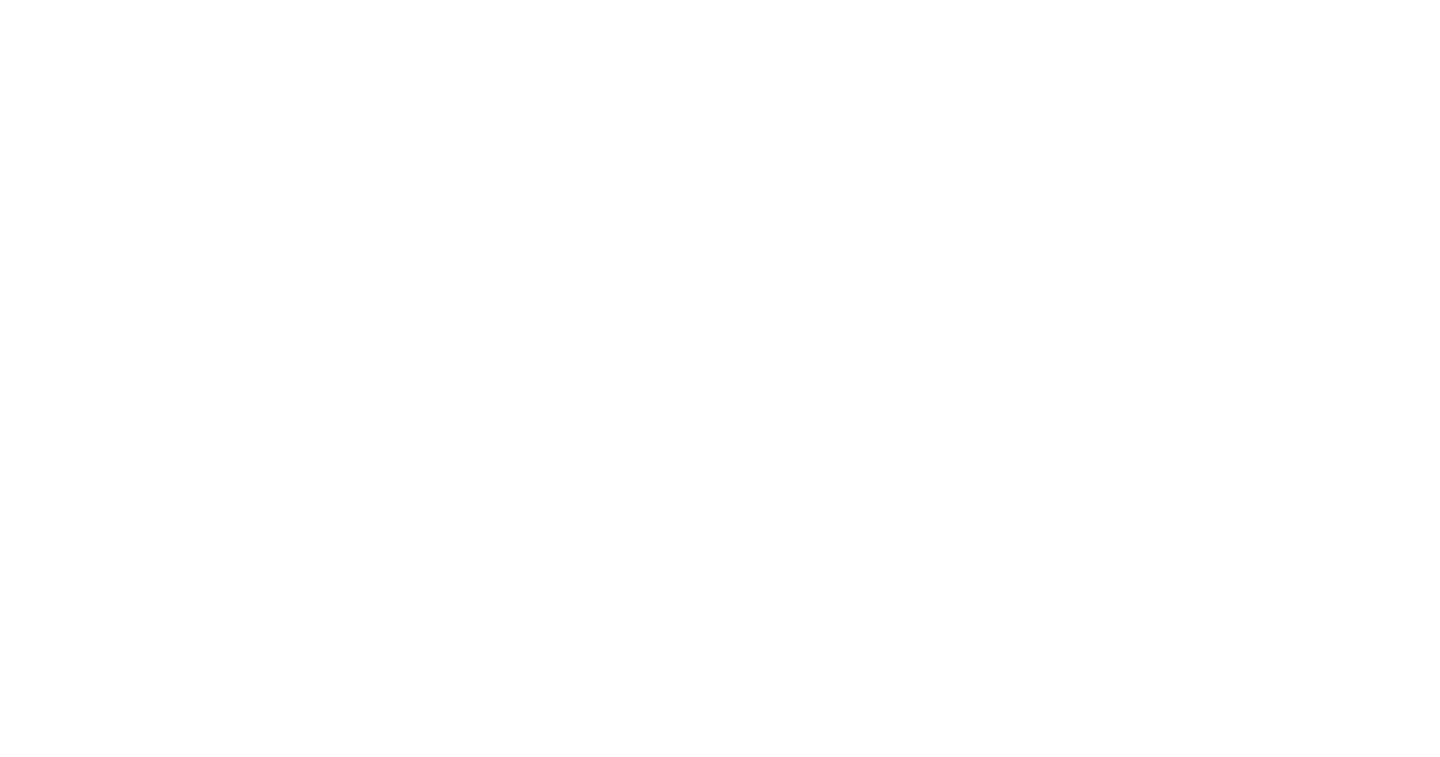 scroll, scrollTop: 0, scrollLeft: 0, axis: both 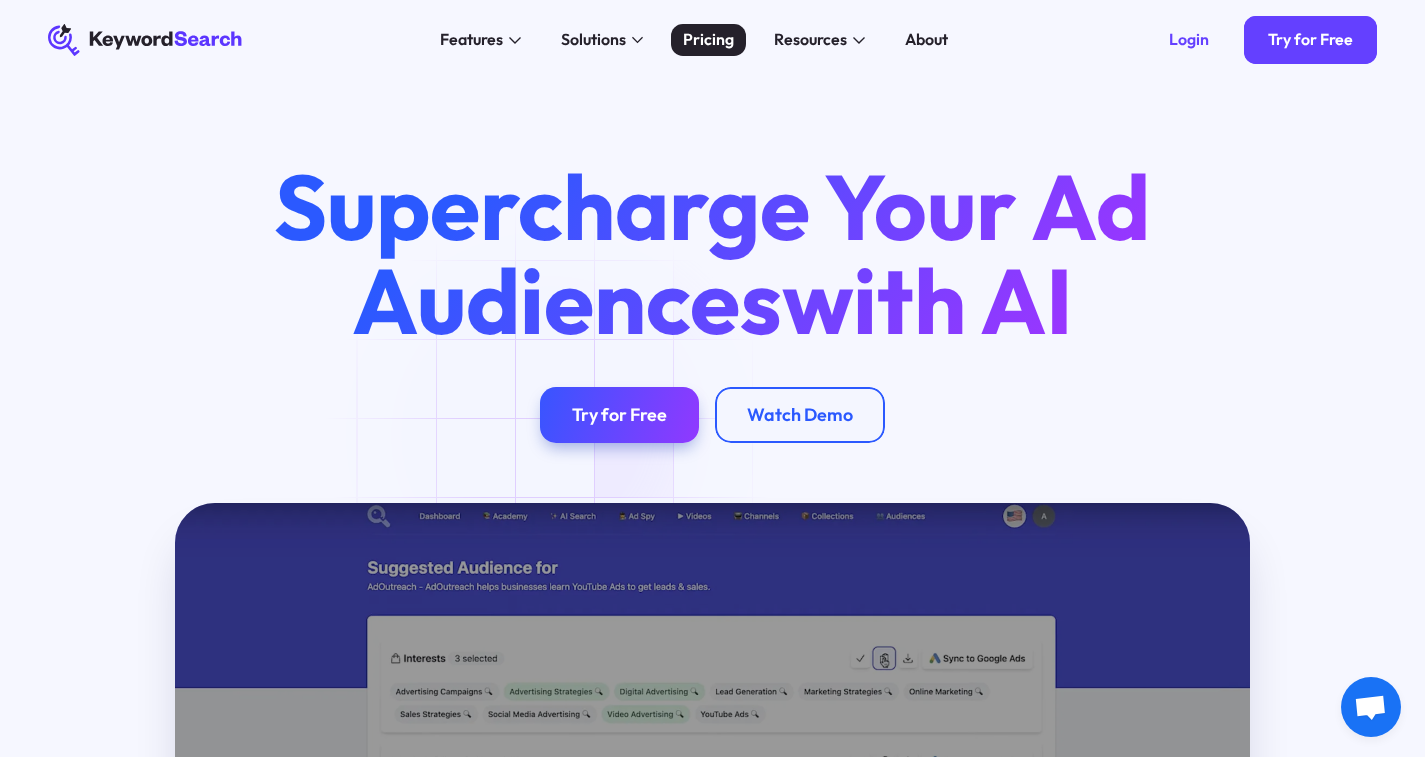 click on "Pricing" at bounding box center [708, 40] 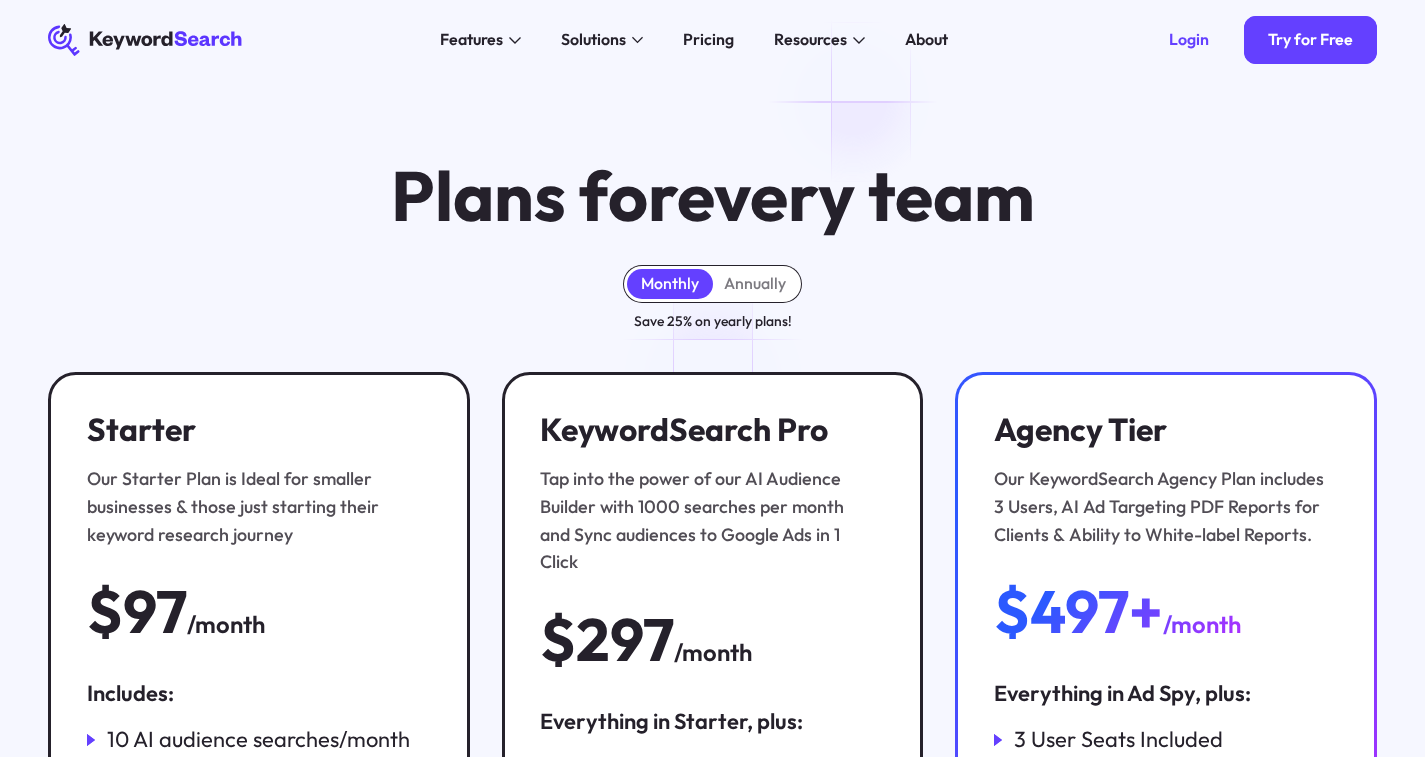 scroll, scrollTop: 0, scrollLeft: 0, axis: both 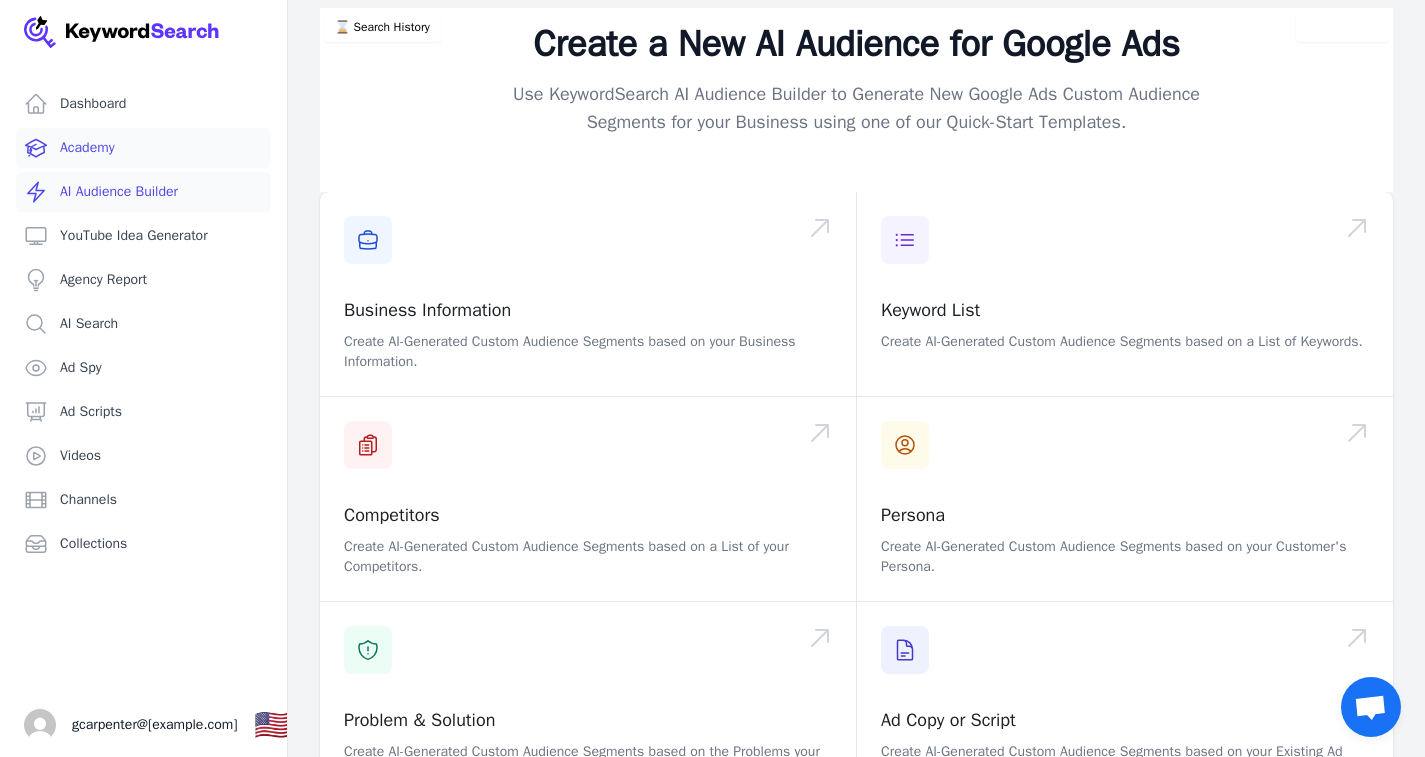 click on "Academy" at bounding box center (143, 148) 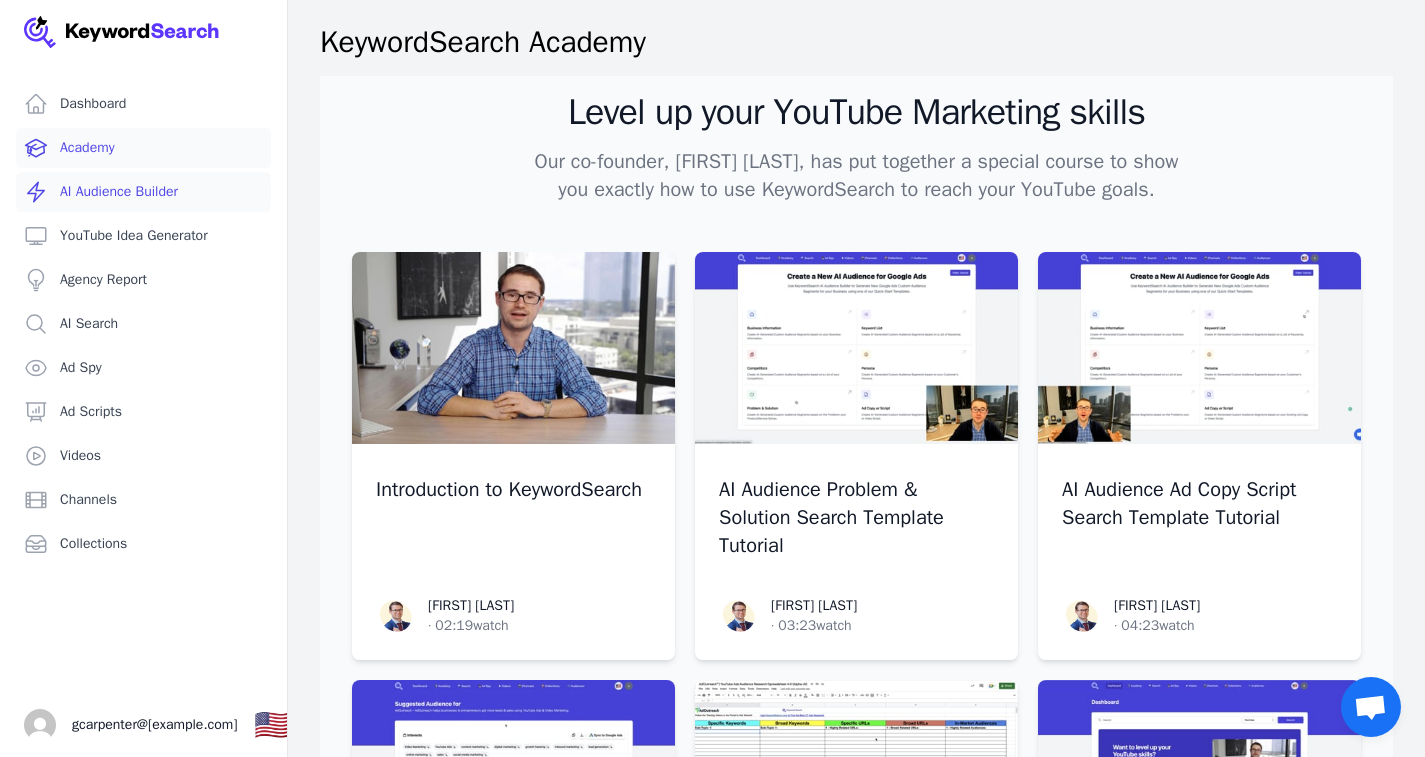 click on "AI Audience Builder" at bounding box center [143, 192] 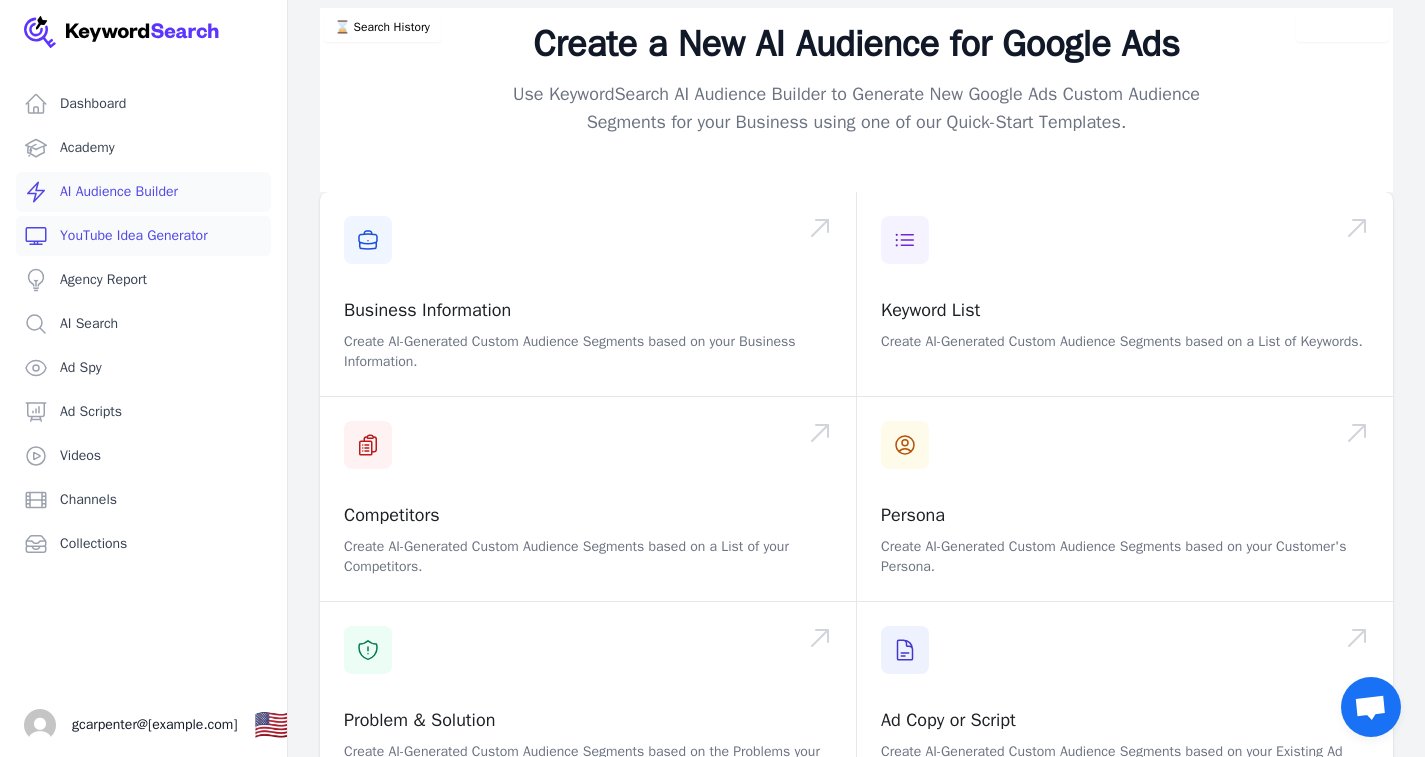 click on "YouTube Idea Generator" at bounding box center [143, 236] 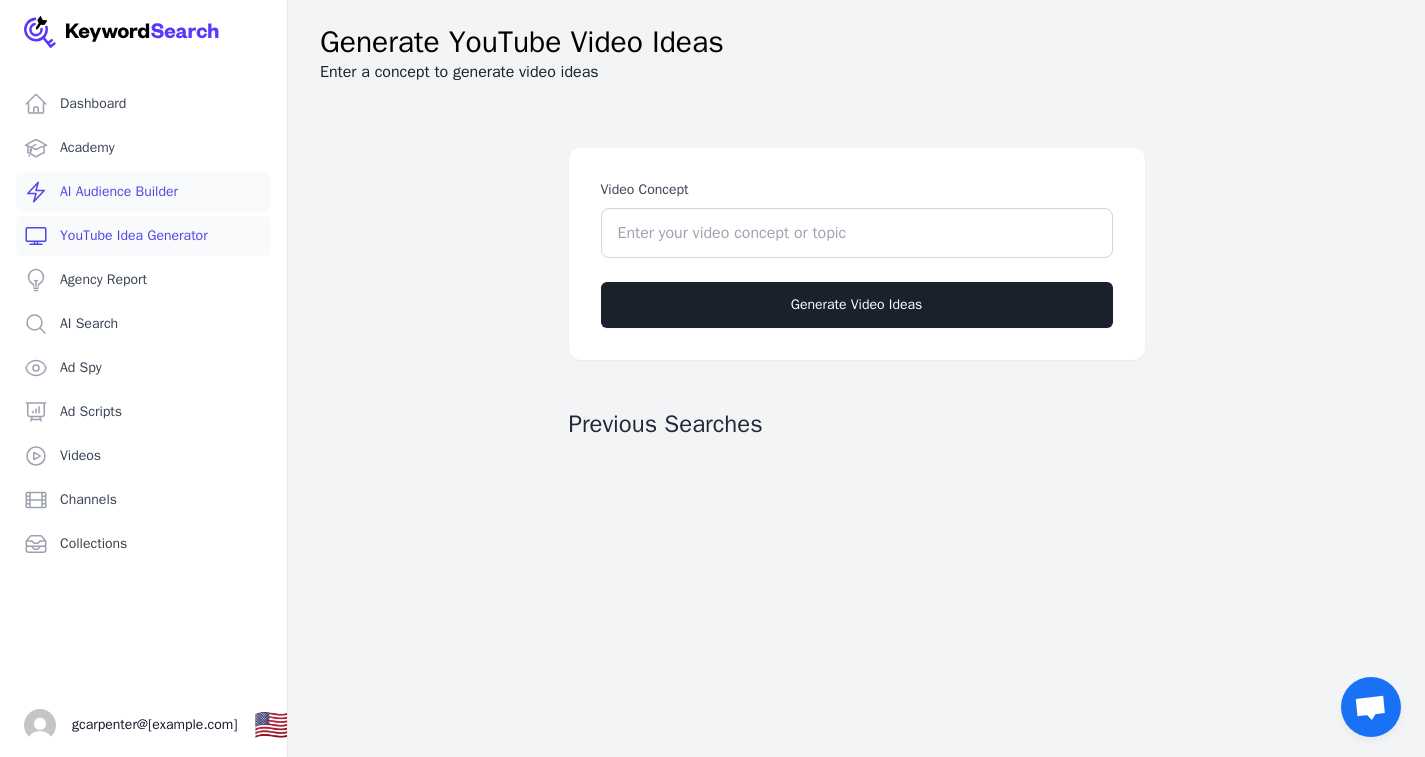 click on "AI Audience Builder" at bounding box center (143, 192) 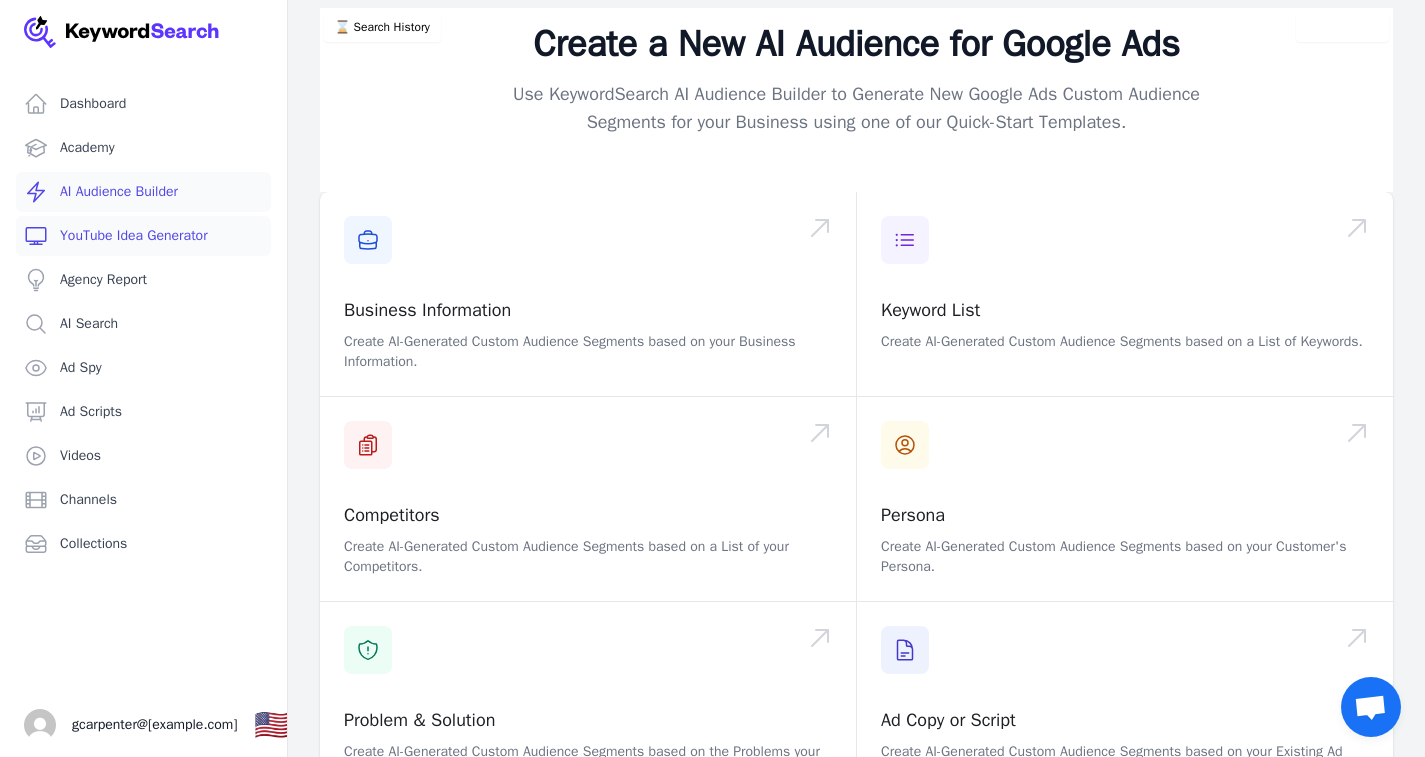 click on "YouTube Idea Generator" at bounding box center [143, 236] 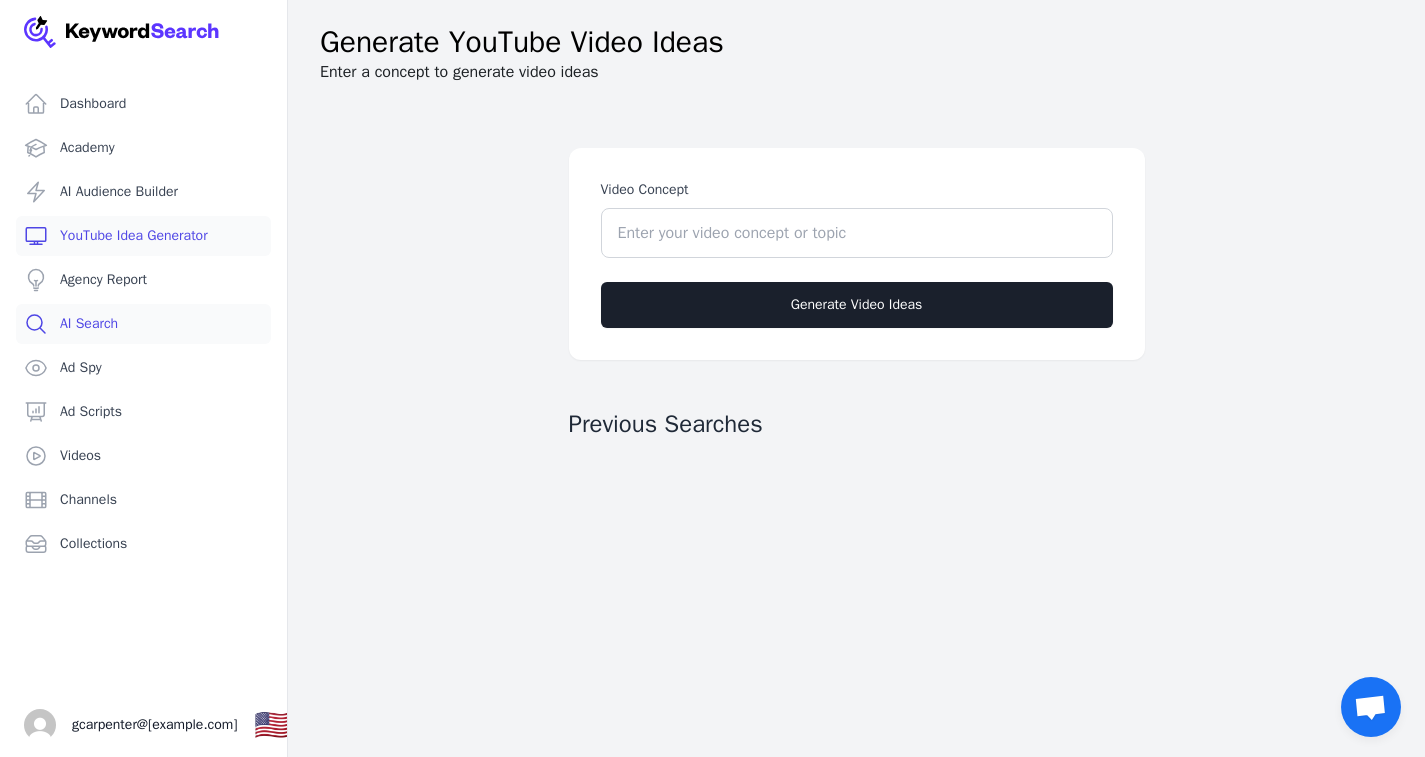 click on "AI Search" at bounding box center [143, 324] 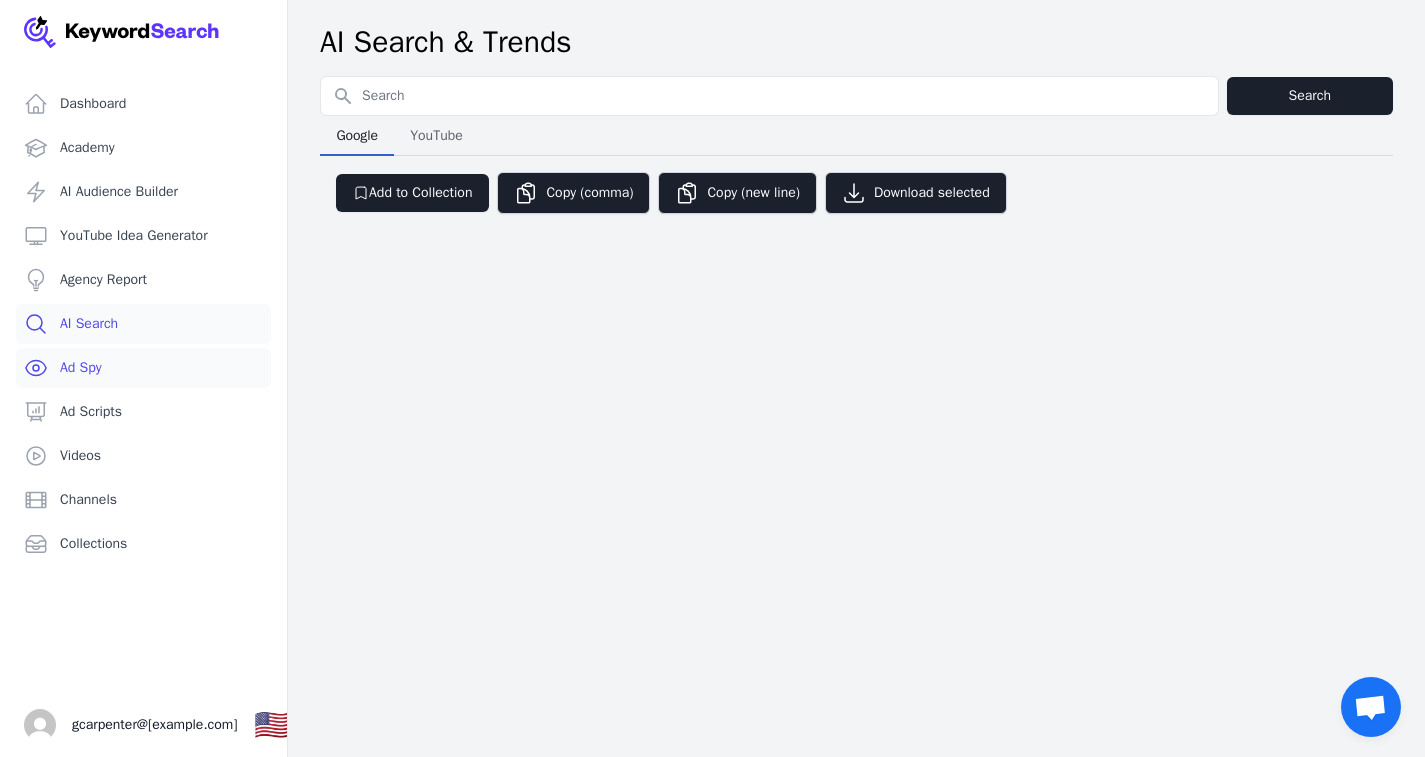 click on "Ad Spy" at bounding box center (143, 368) 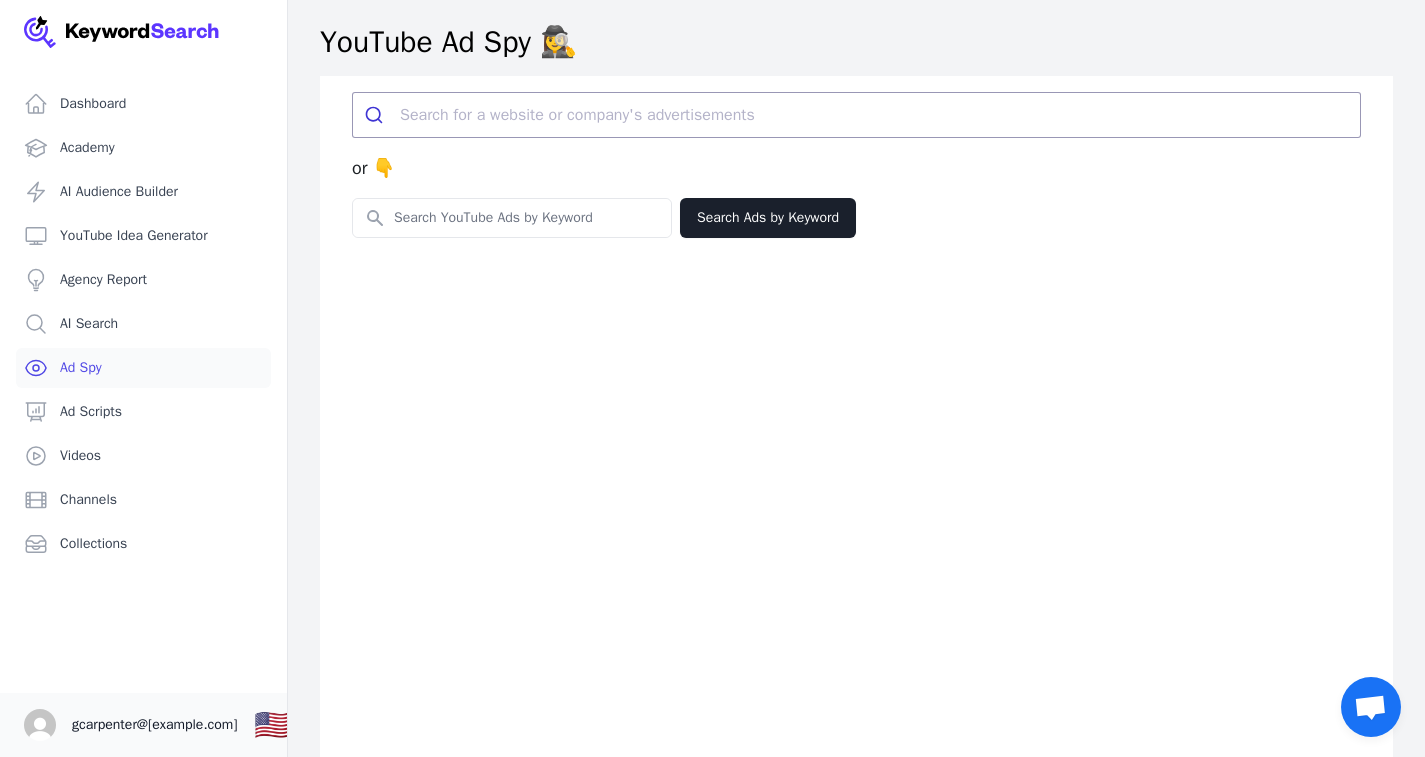 click on "gcarpenter@[example.com]" at bounding box center [155, 725] 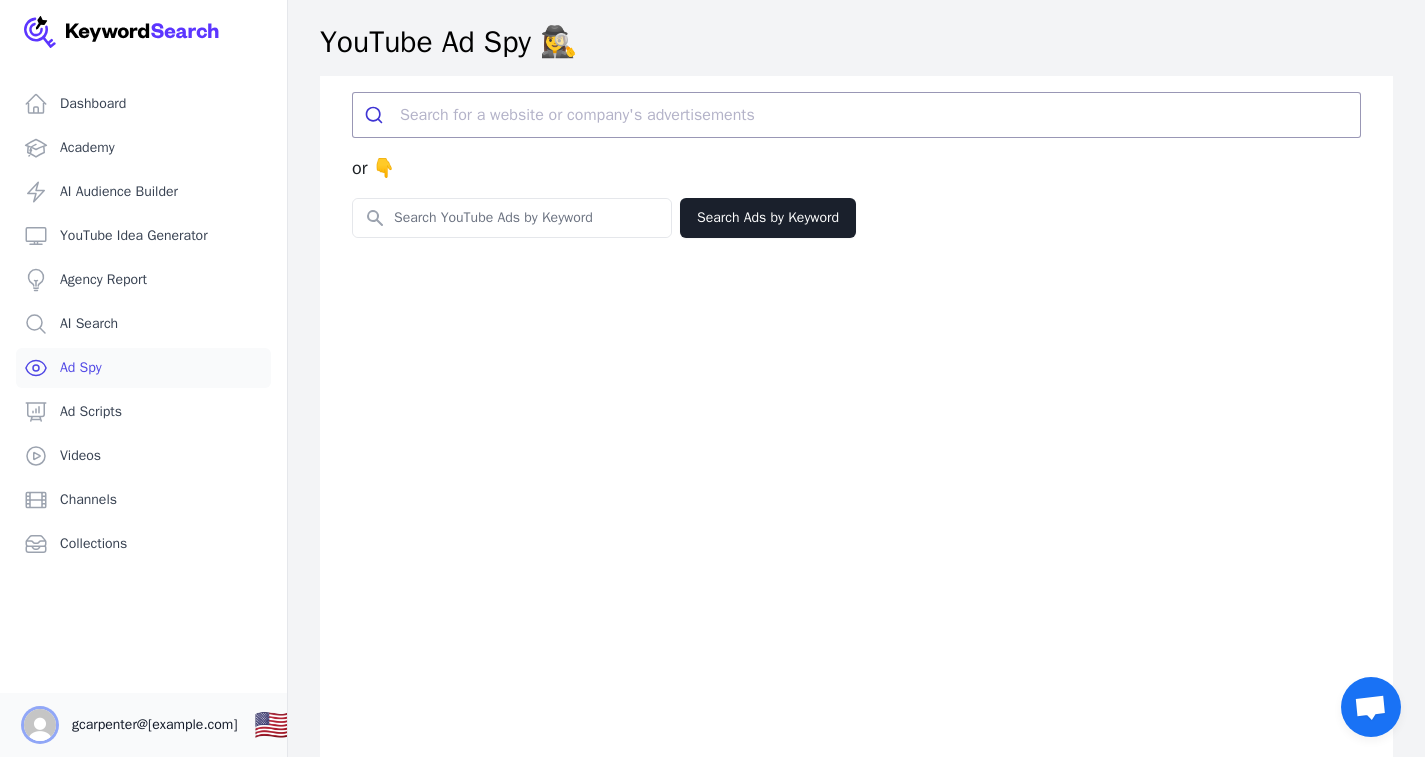 click at bounding box center (40, 725) 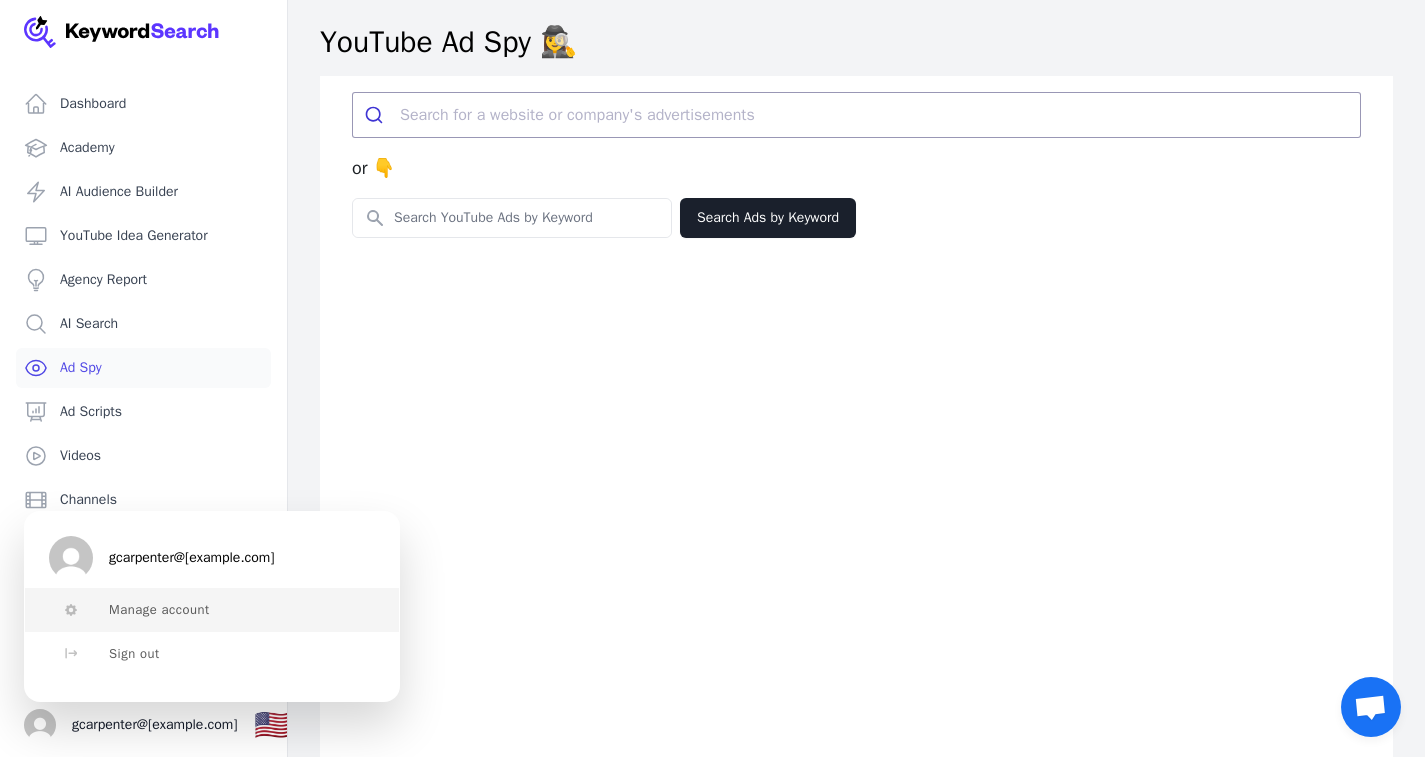 click on "Manage account" at bounding box center (159, 610) 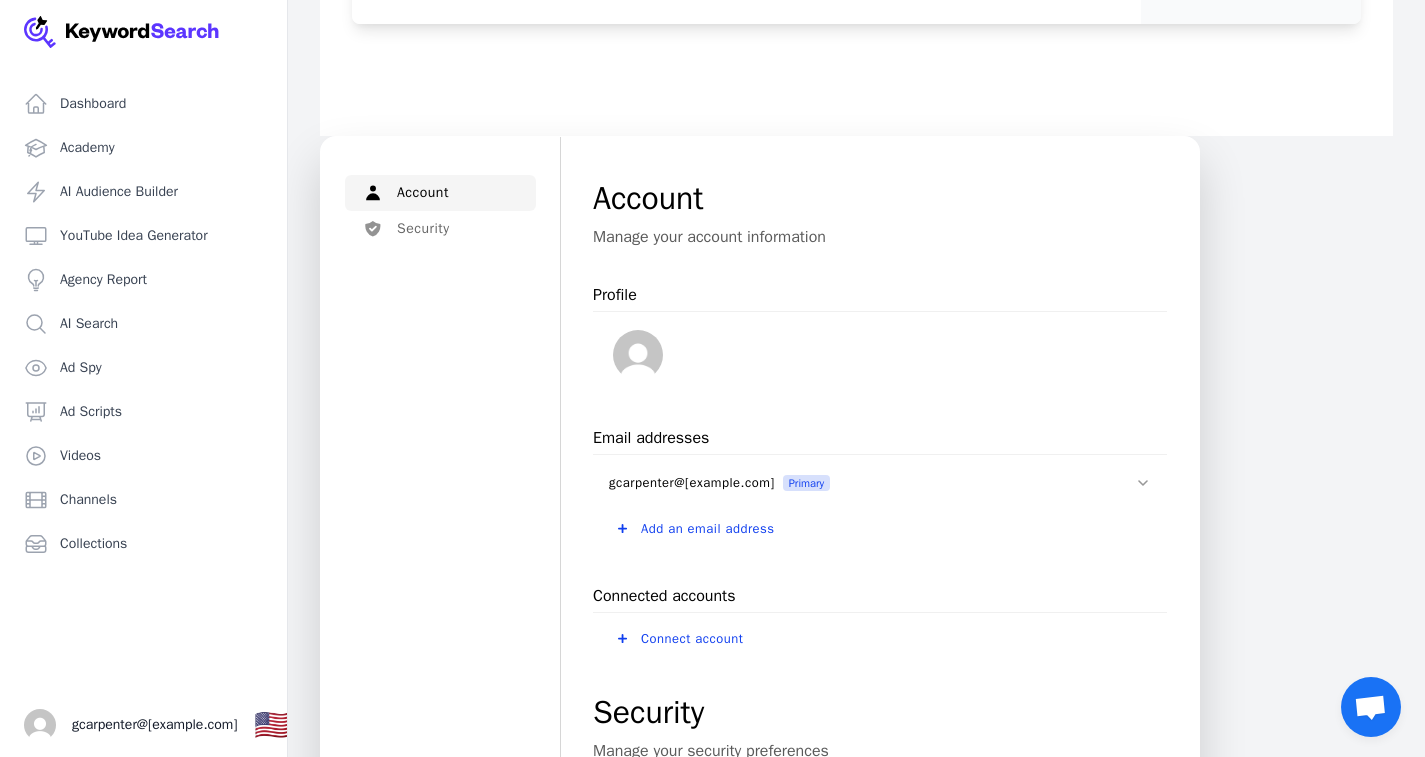 scroll, scrollTop: 300, scrollLeft: 0, axis: vertical 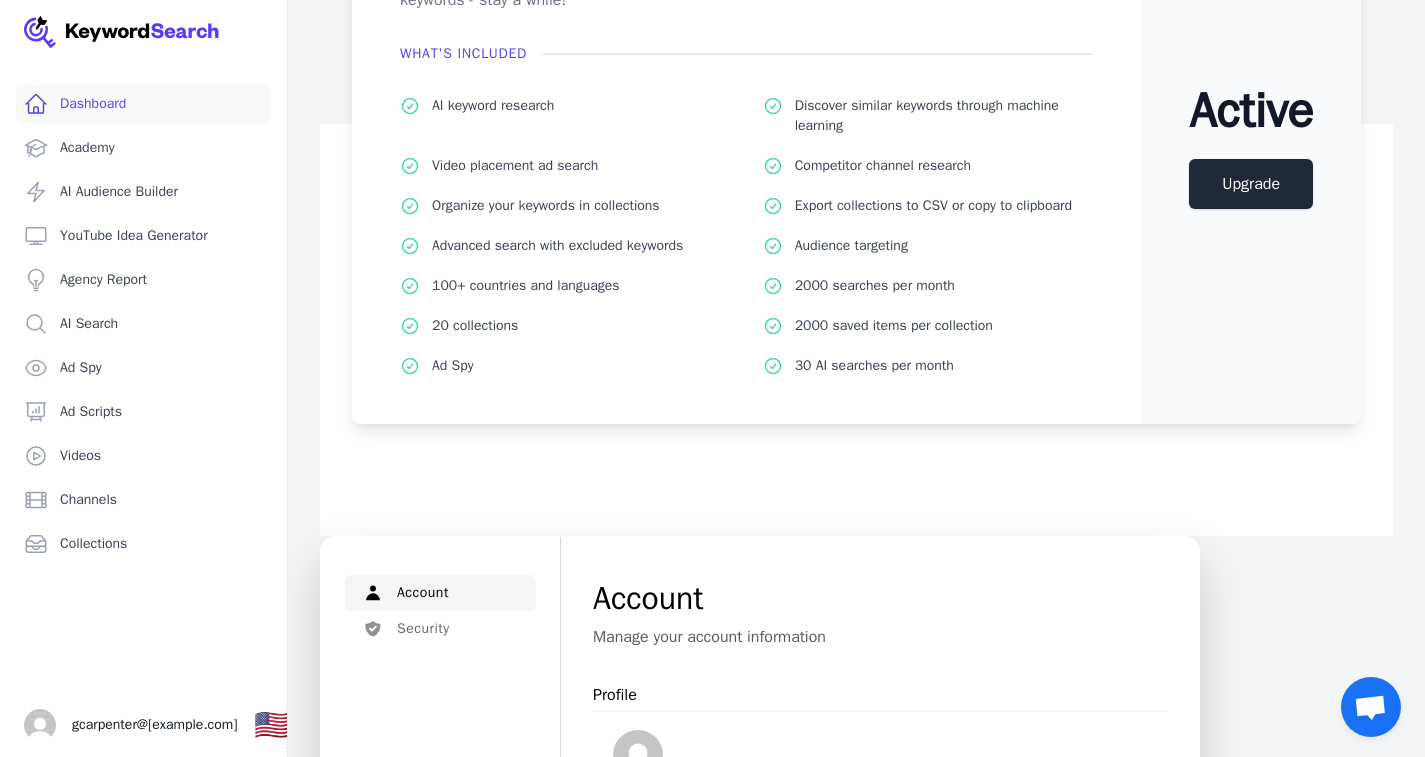 click on "Dashboard" at bounding box center [143, 104] 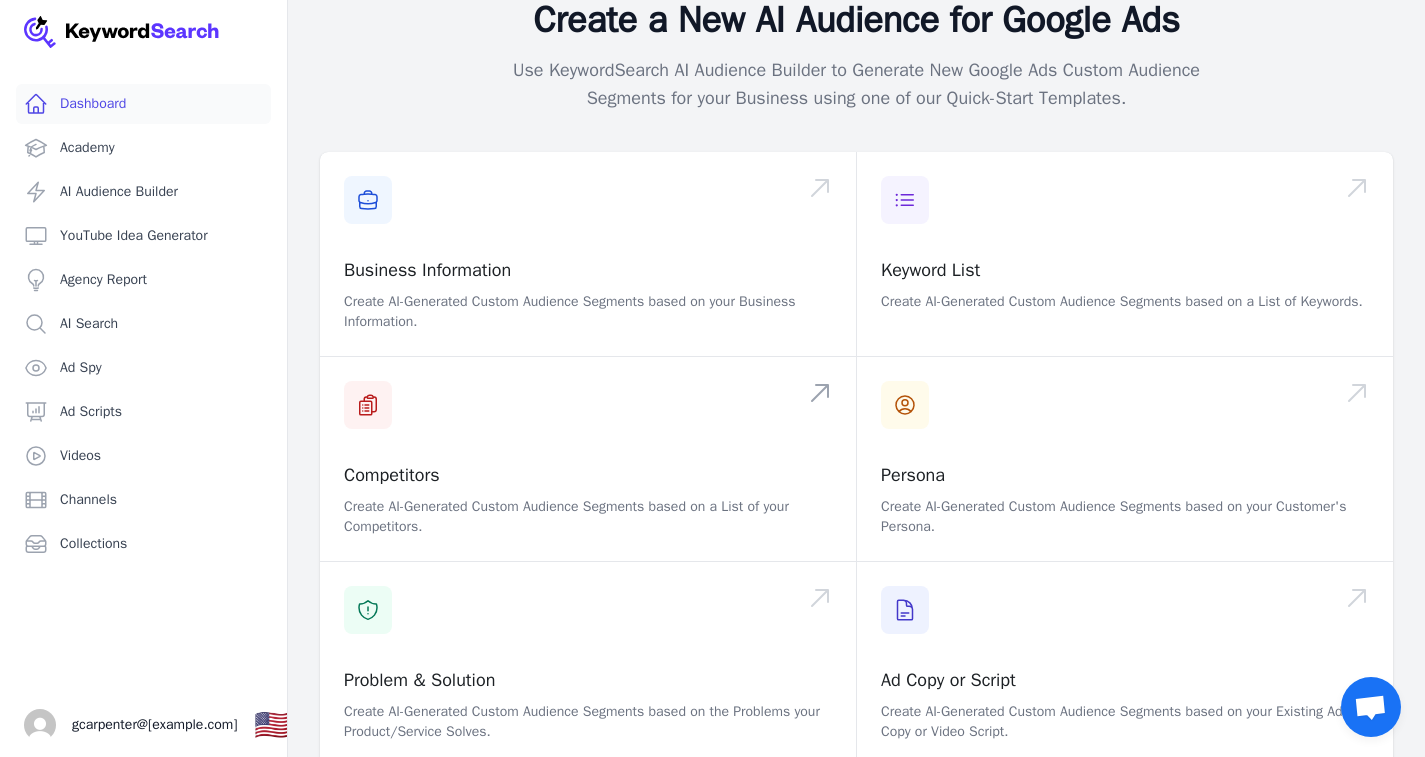 scroll, scrollTop: 500, scrollLeft: 0, axis: vertical 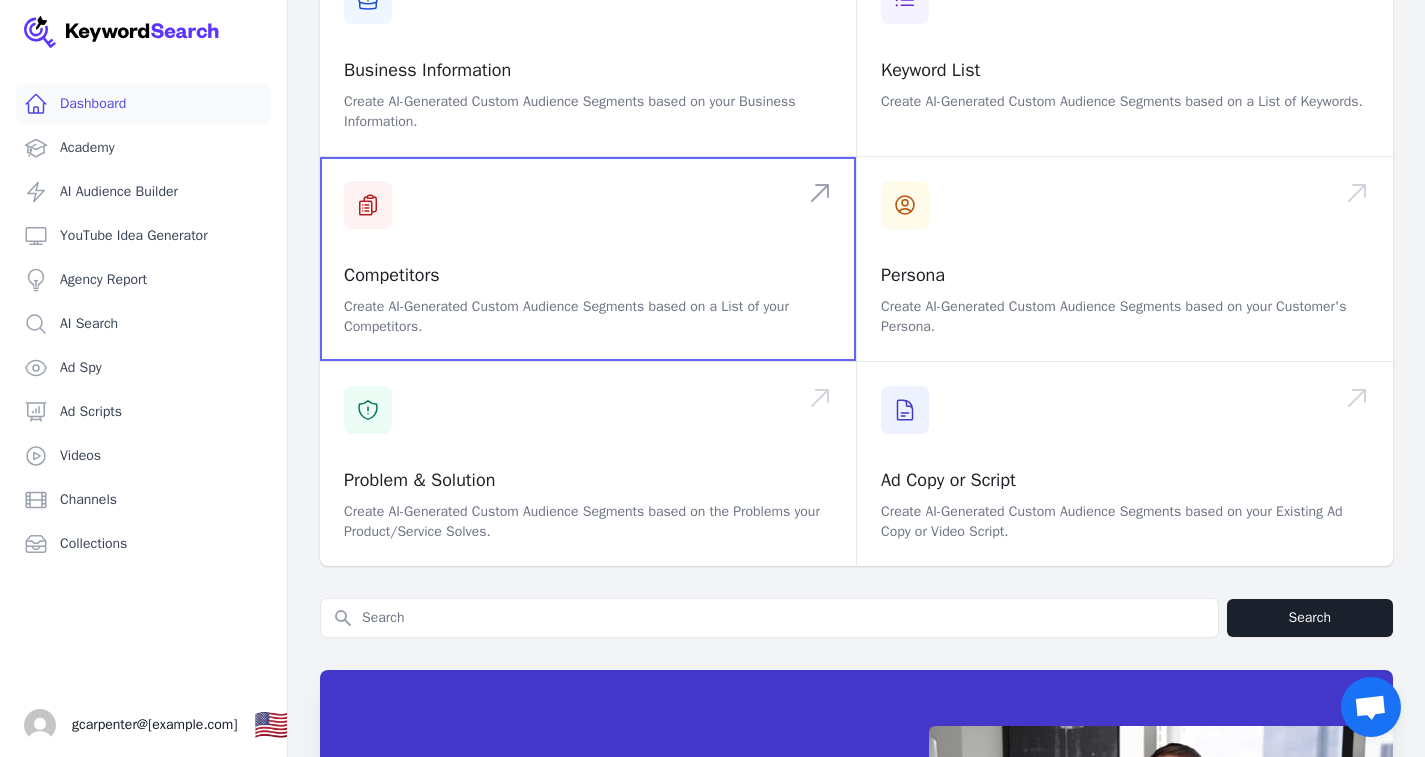 click at bounding box center (588, 259) 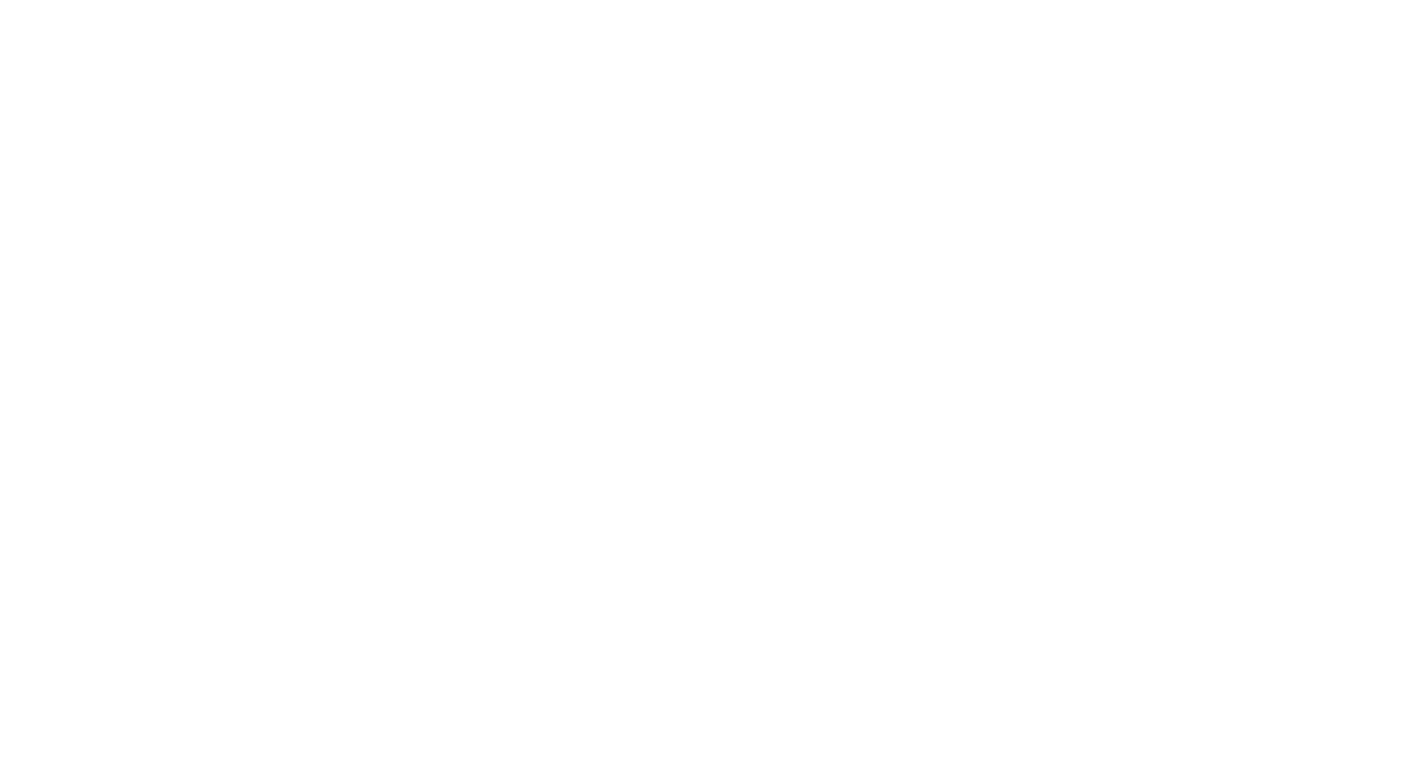 scroll, scrollTop: 0, scrollLeft: 0, axis: both 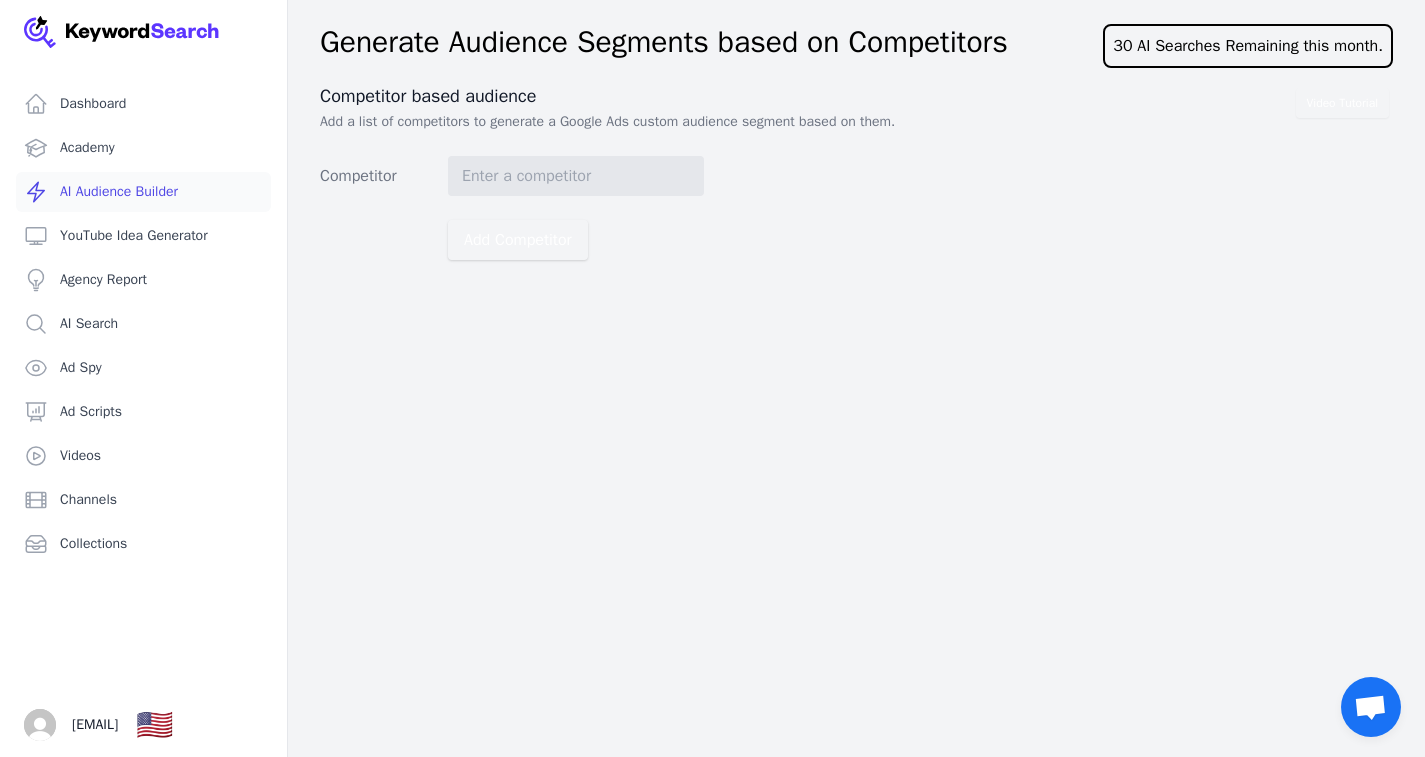 click on "AI Audience Builder" at bounding box center [143, 192] 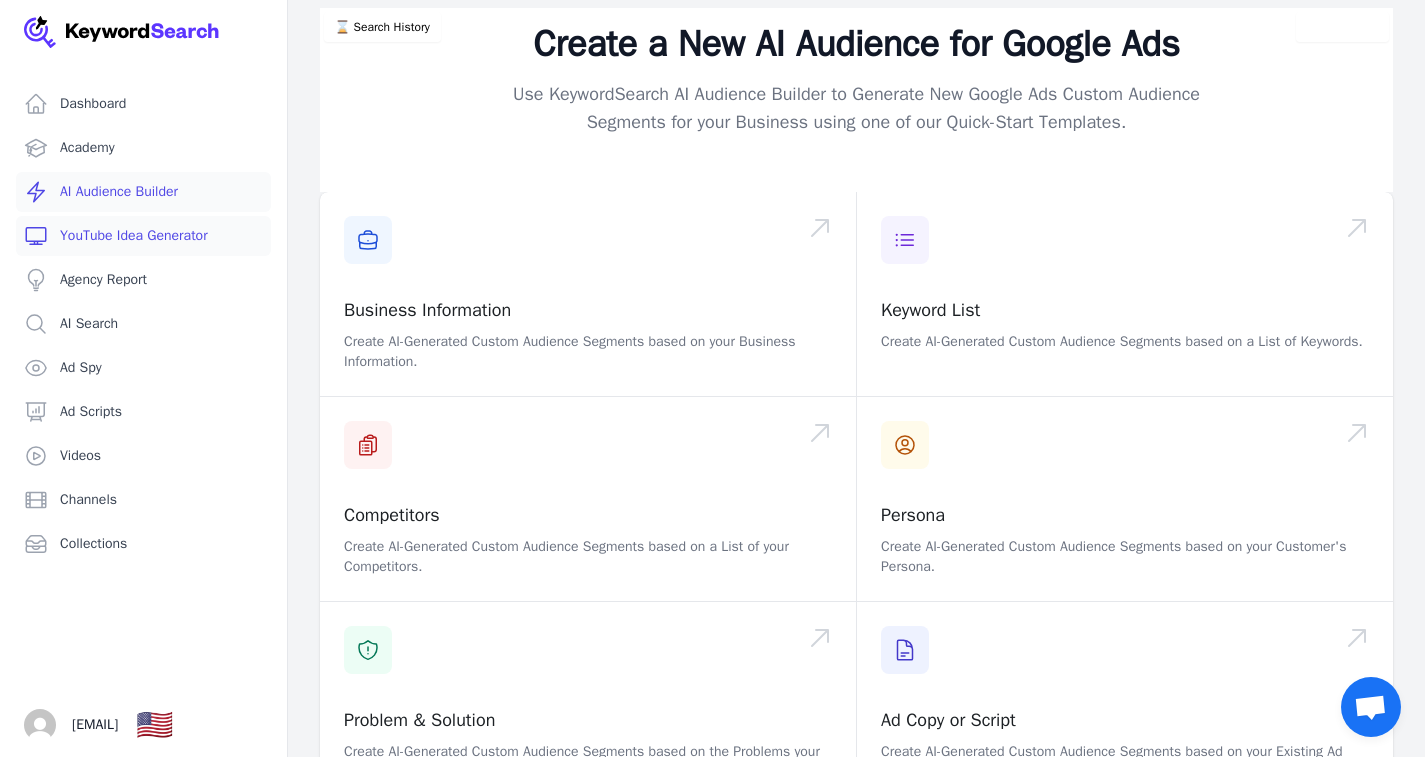 click on "YouTube Idea Generator" at bounding box center [143, 236] 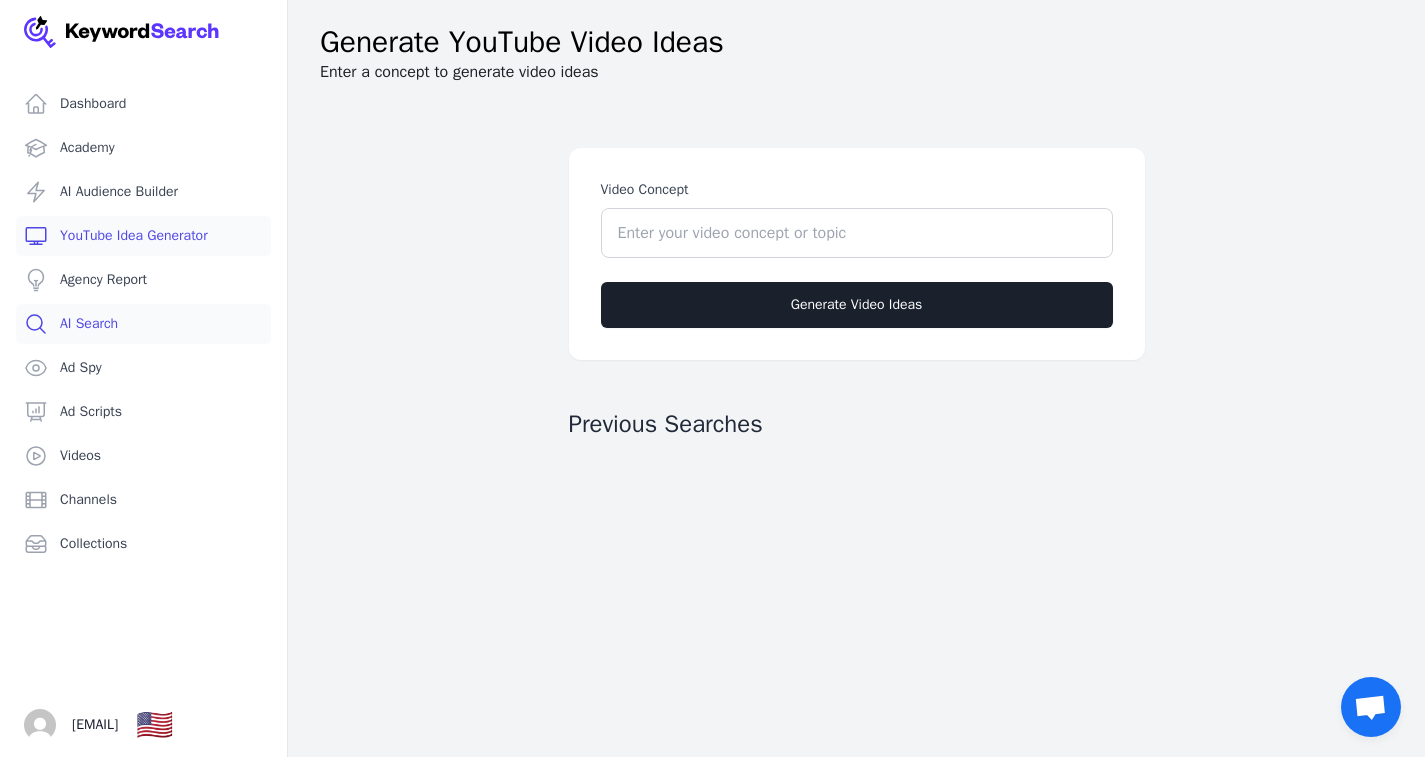 click on "AI Search" at bounding box center [143, 324] 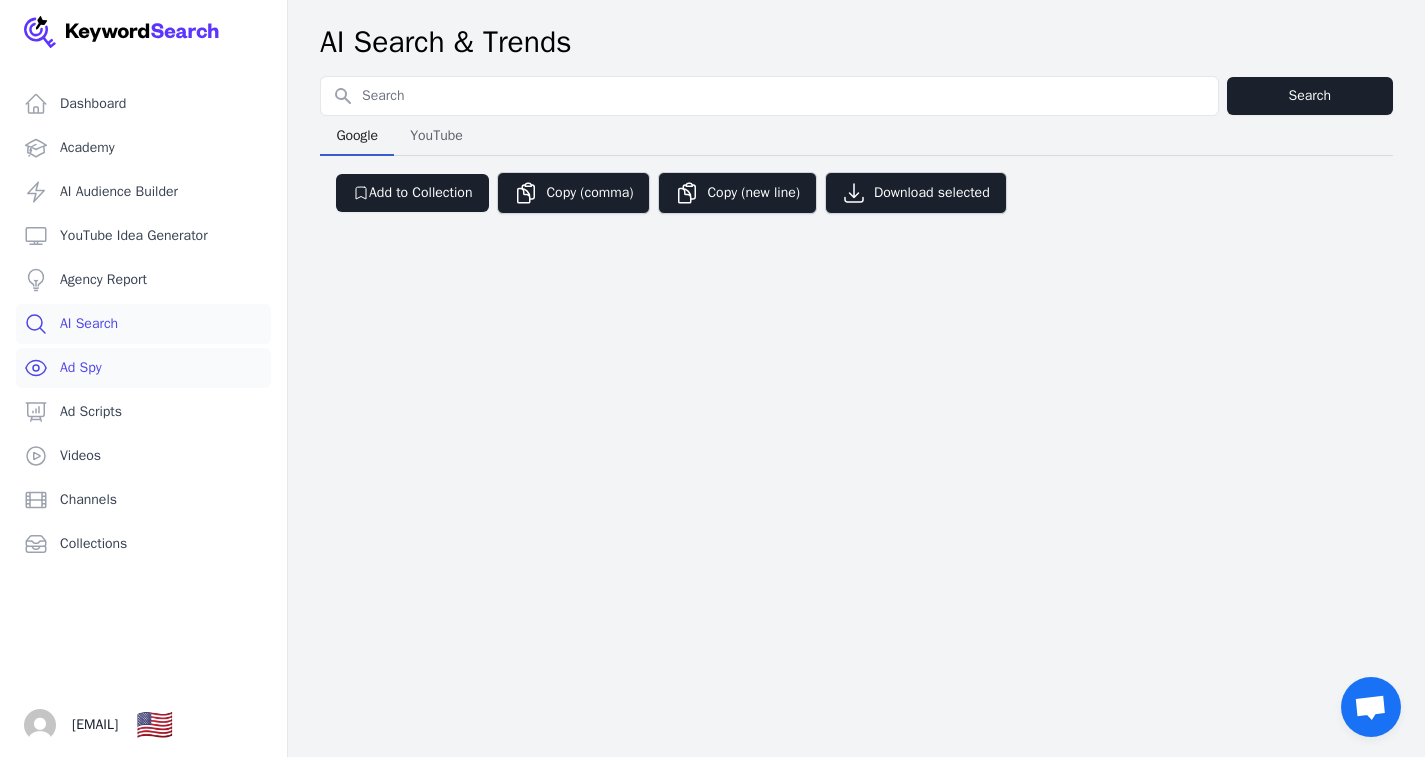 click on "Ad Spy" at bounding box center [143, 368] 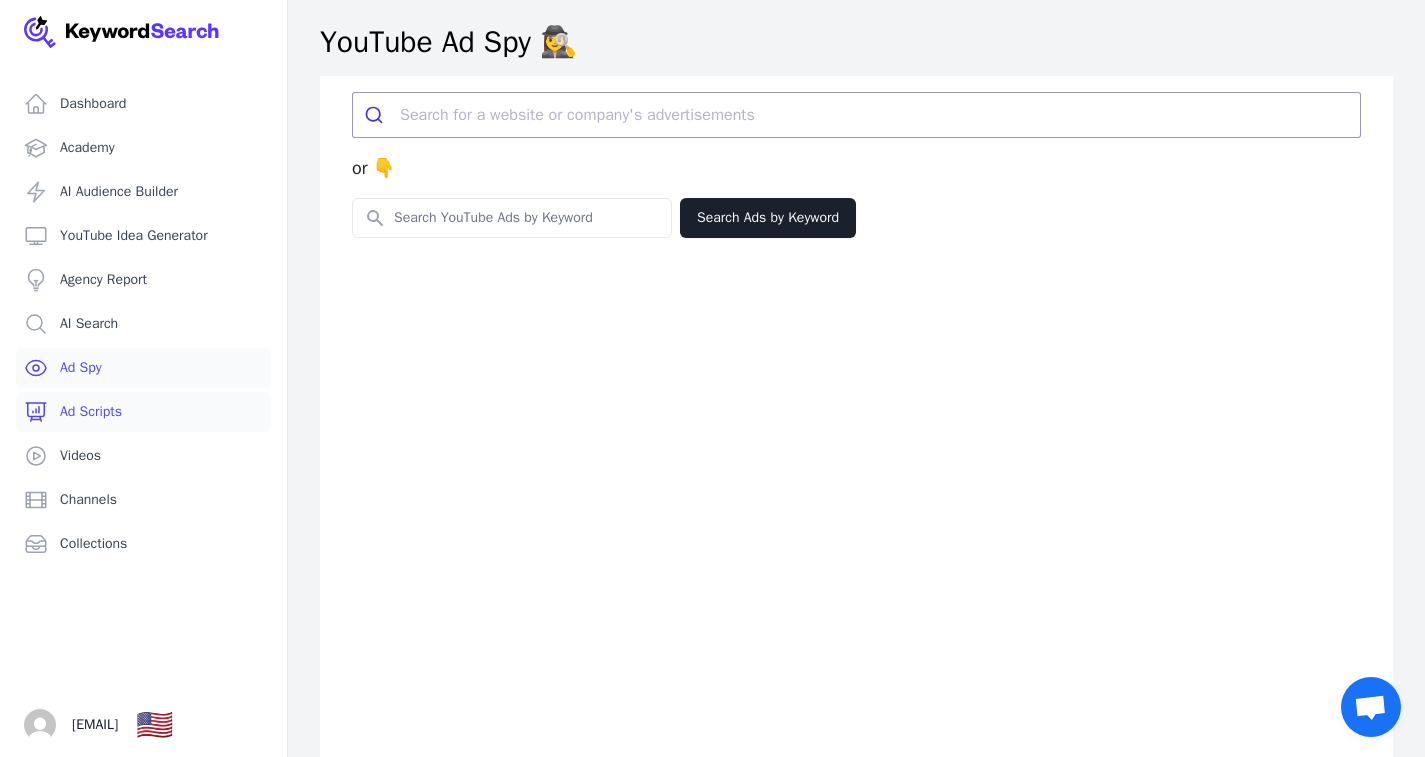 click on "Ad Scripts" at bounding box center (143, 412) 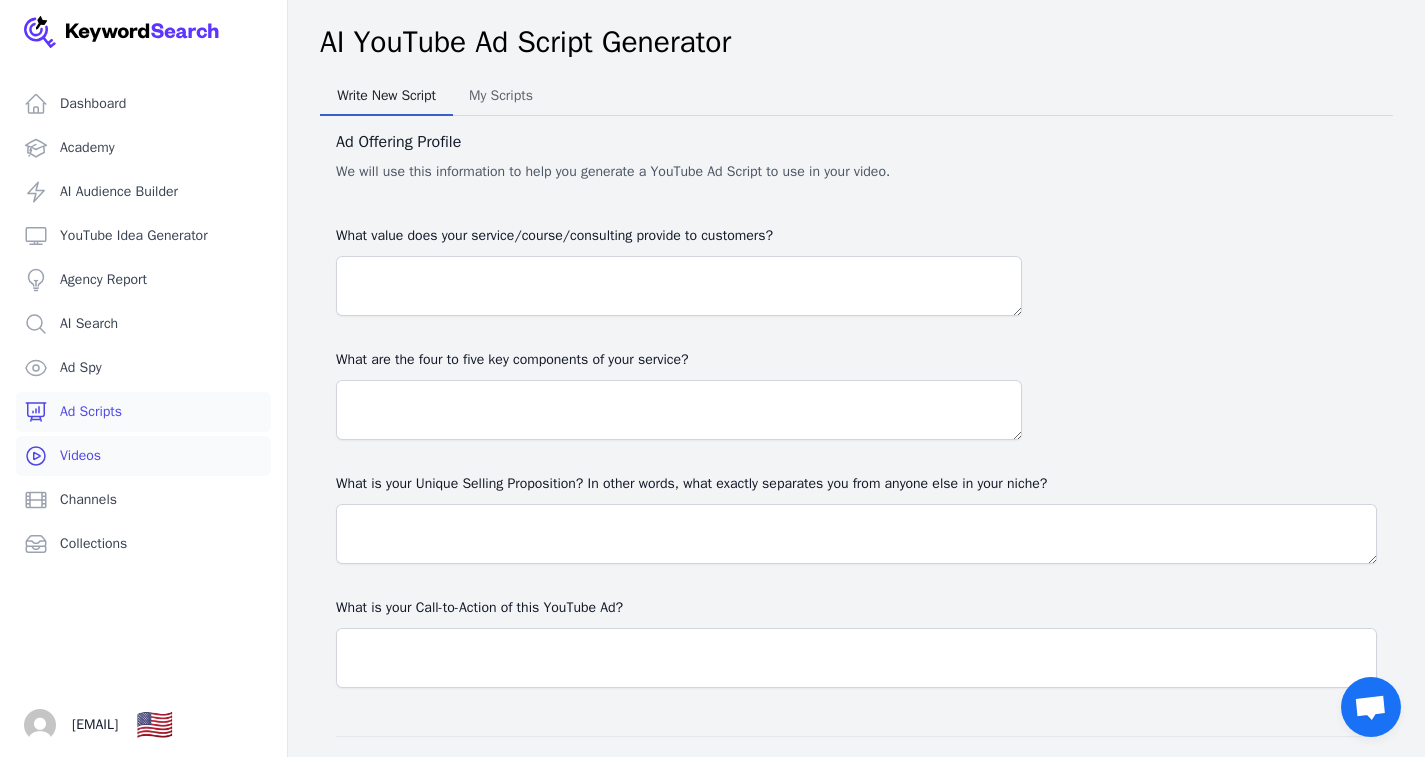 click on "Videos" at bounding box center [143, 456] 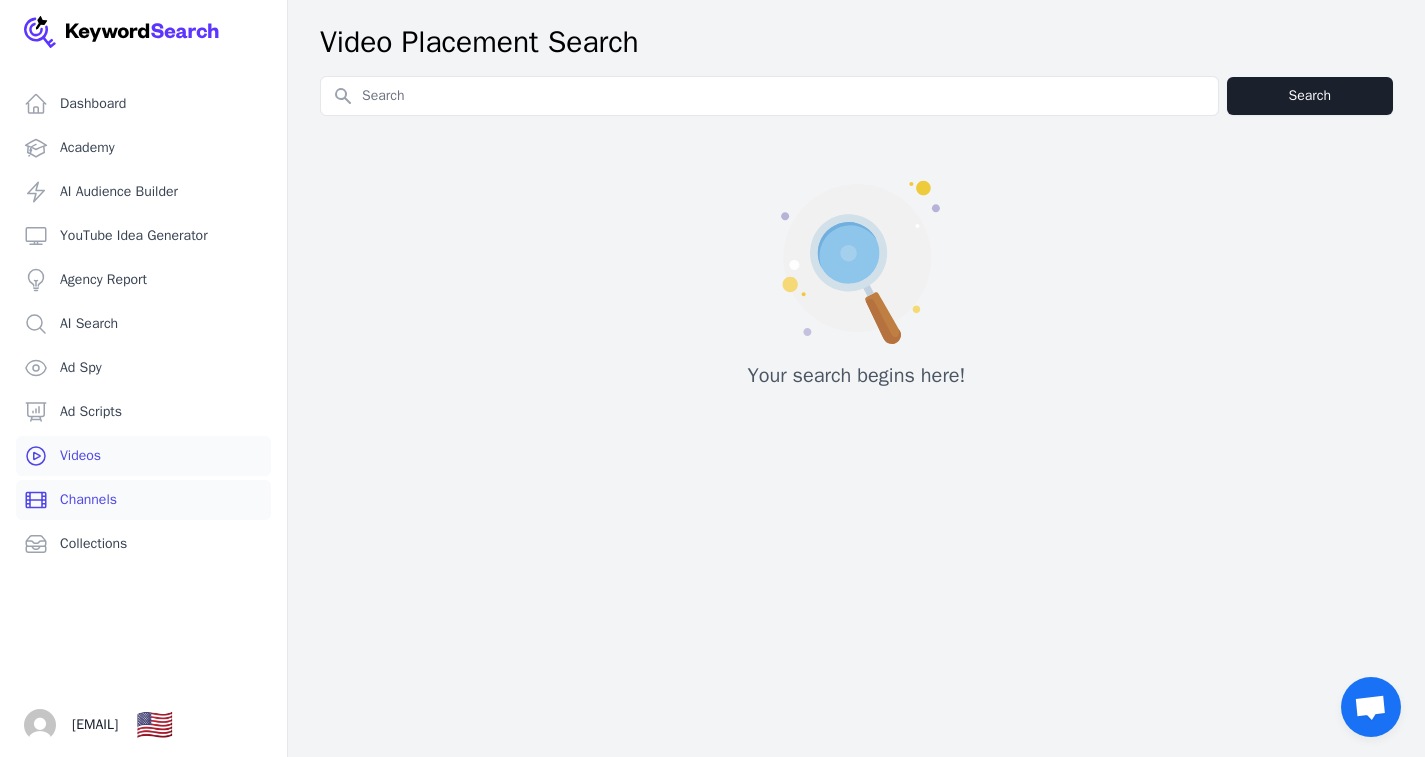 click on "Channels" at bounding box center (143, 500) 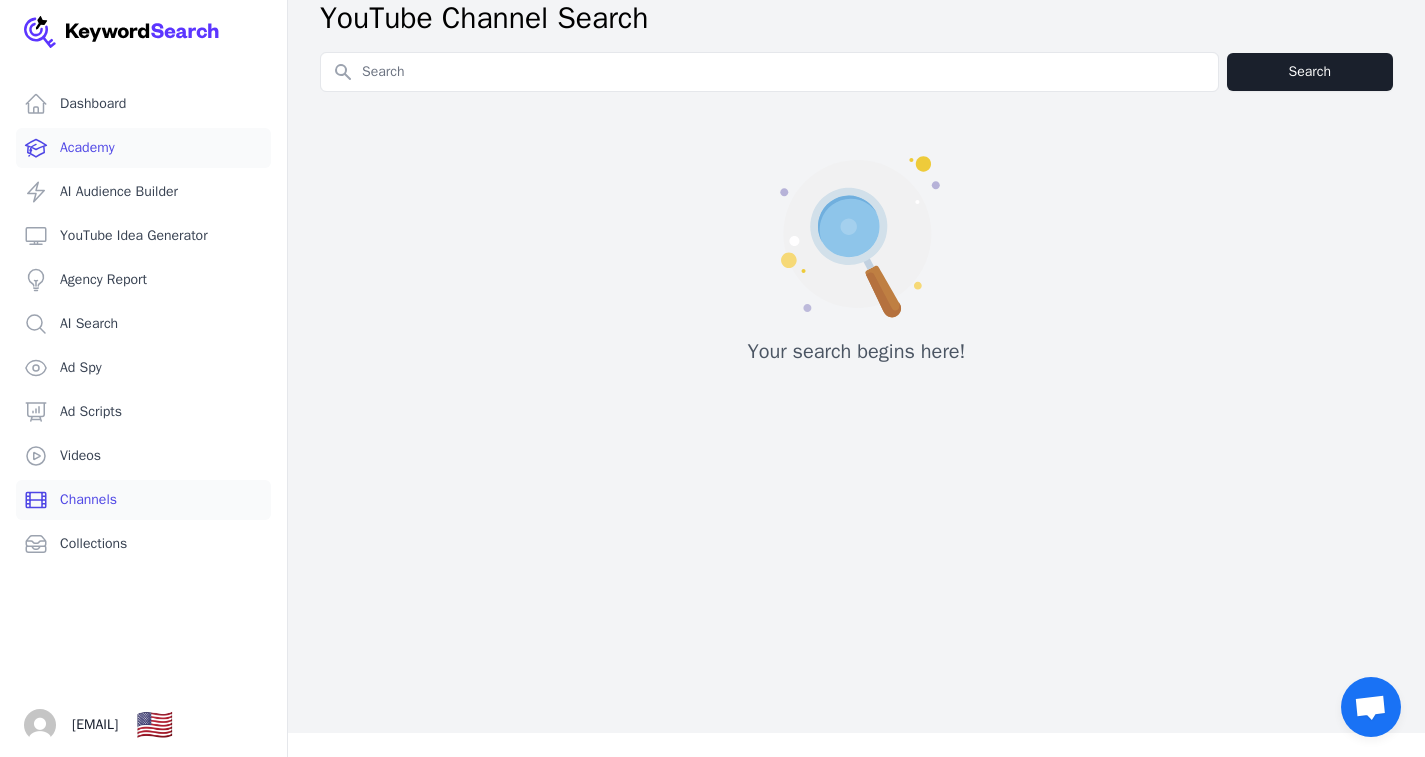 scroll, scrollTop: 0, scrollLeft: 0, axis: both 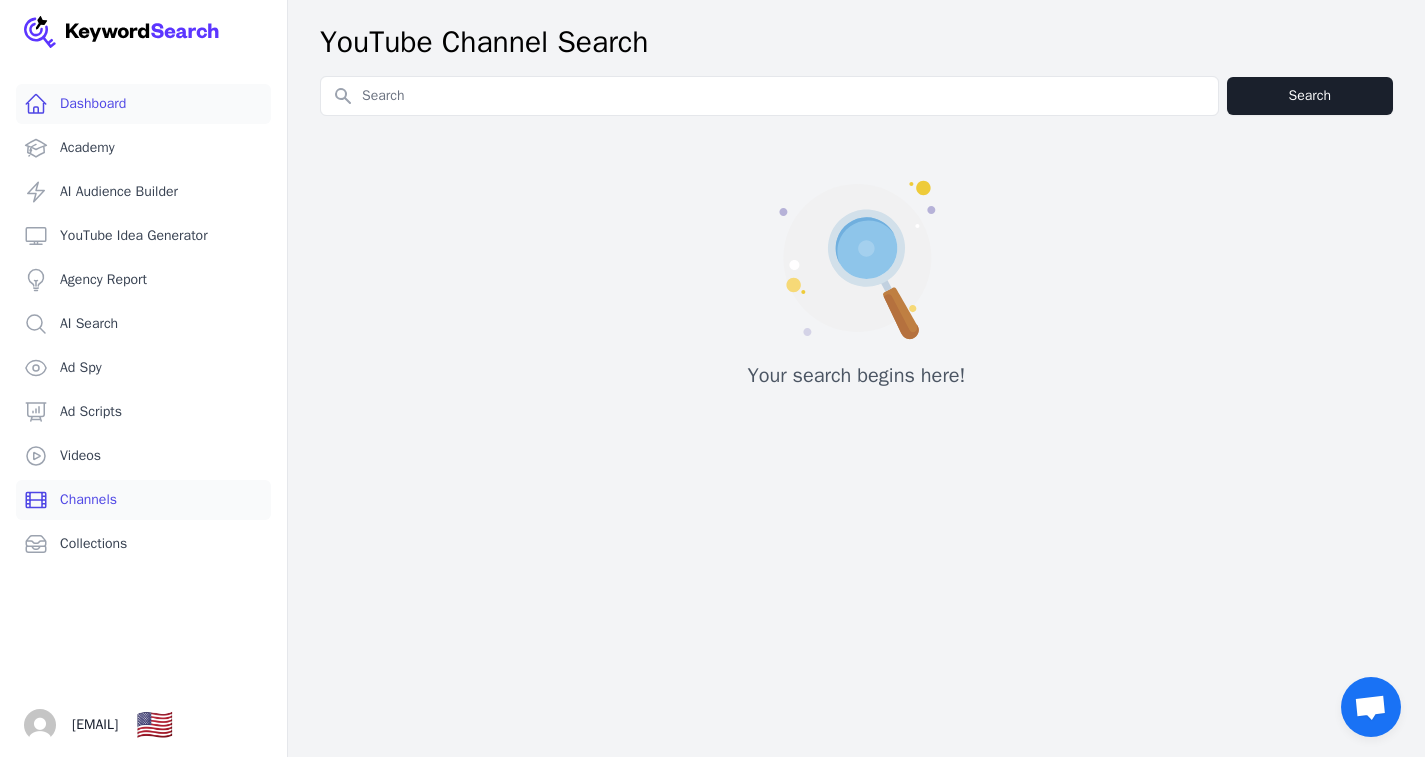 click on "Dashboard" at bounding box center (143, 104) 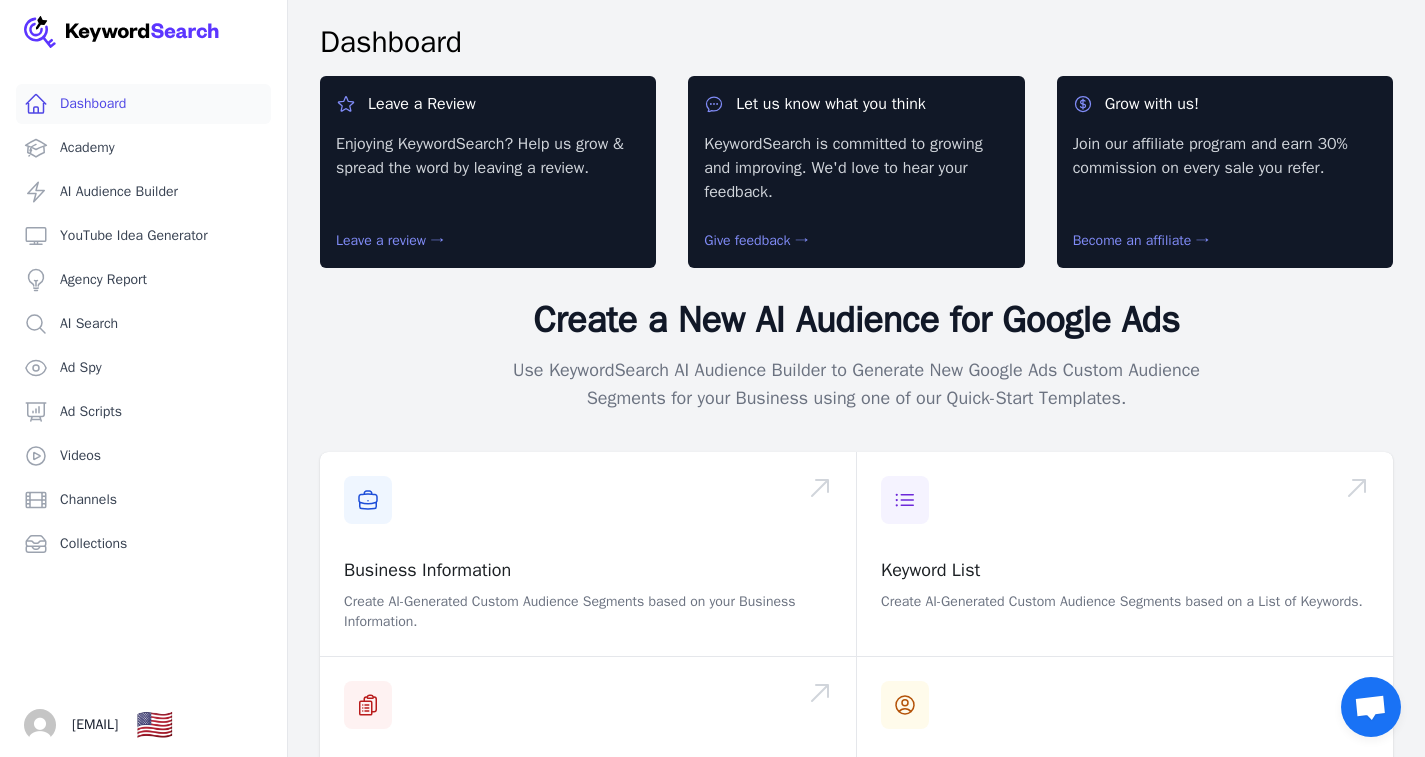 click on "Dashboard" at bounding box center (143, 104) 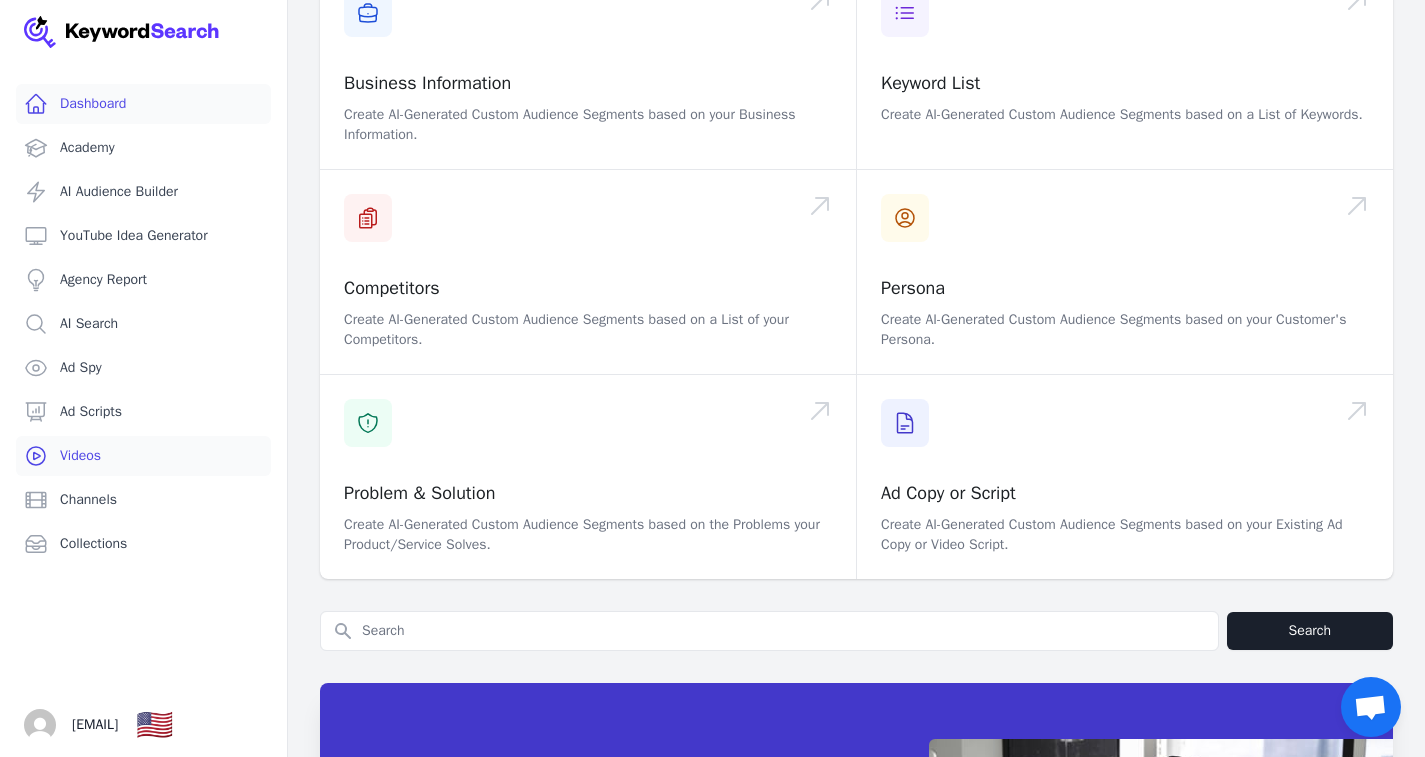 scroll, scrollTop: 487, scrollLeft: 0, axis: vertical 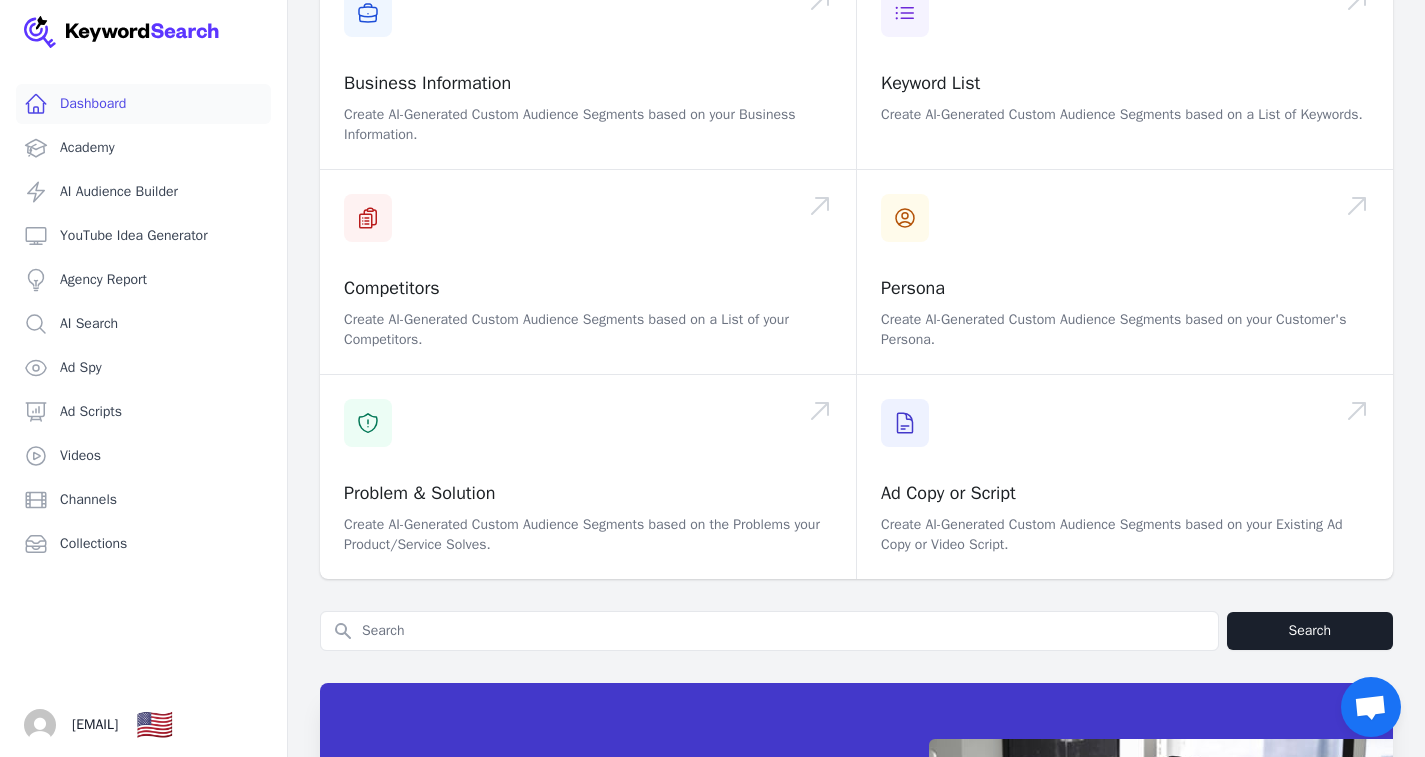 click on "Dashboard" at bounding box center [143, 104] 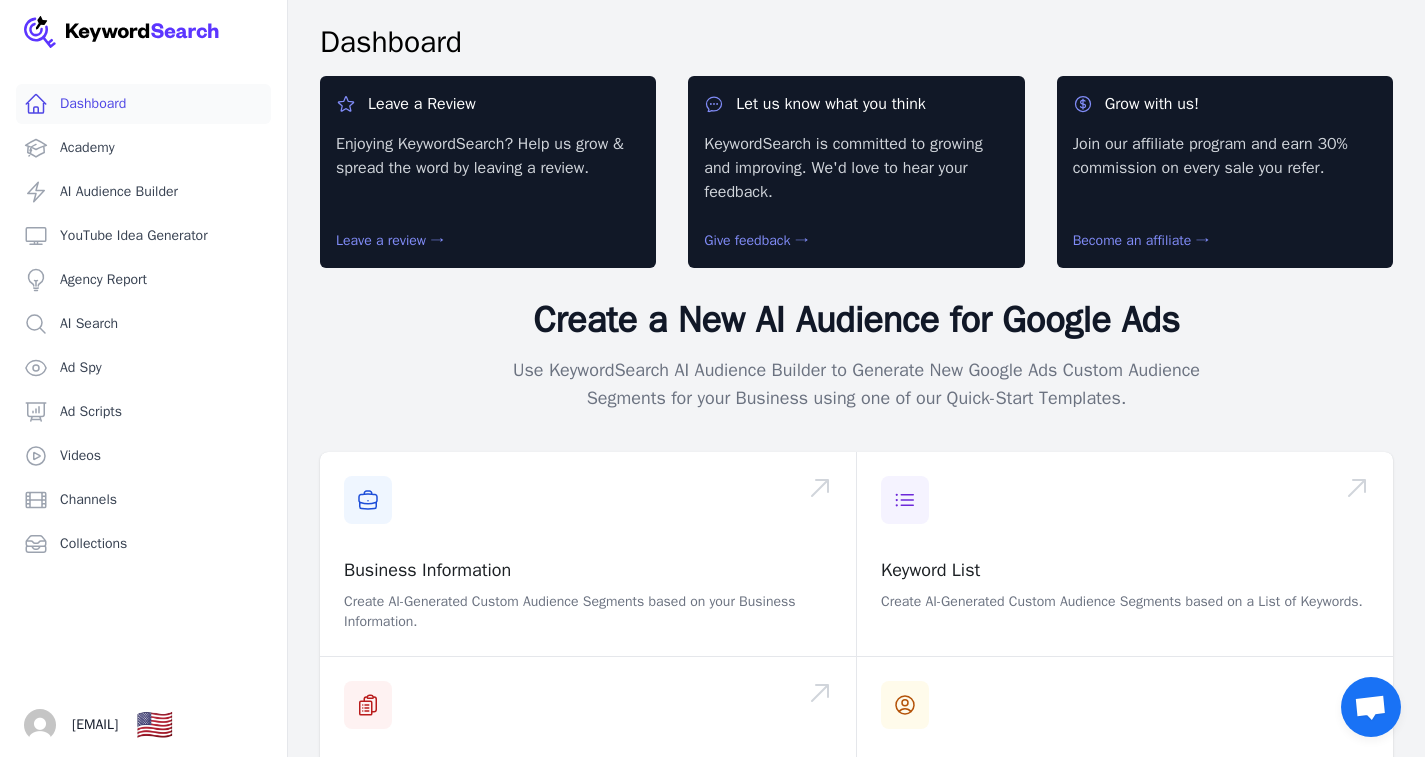 scroll, scrollTop: 100, scrollLeft: 0, axis: vertical 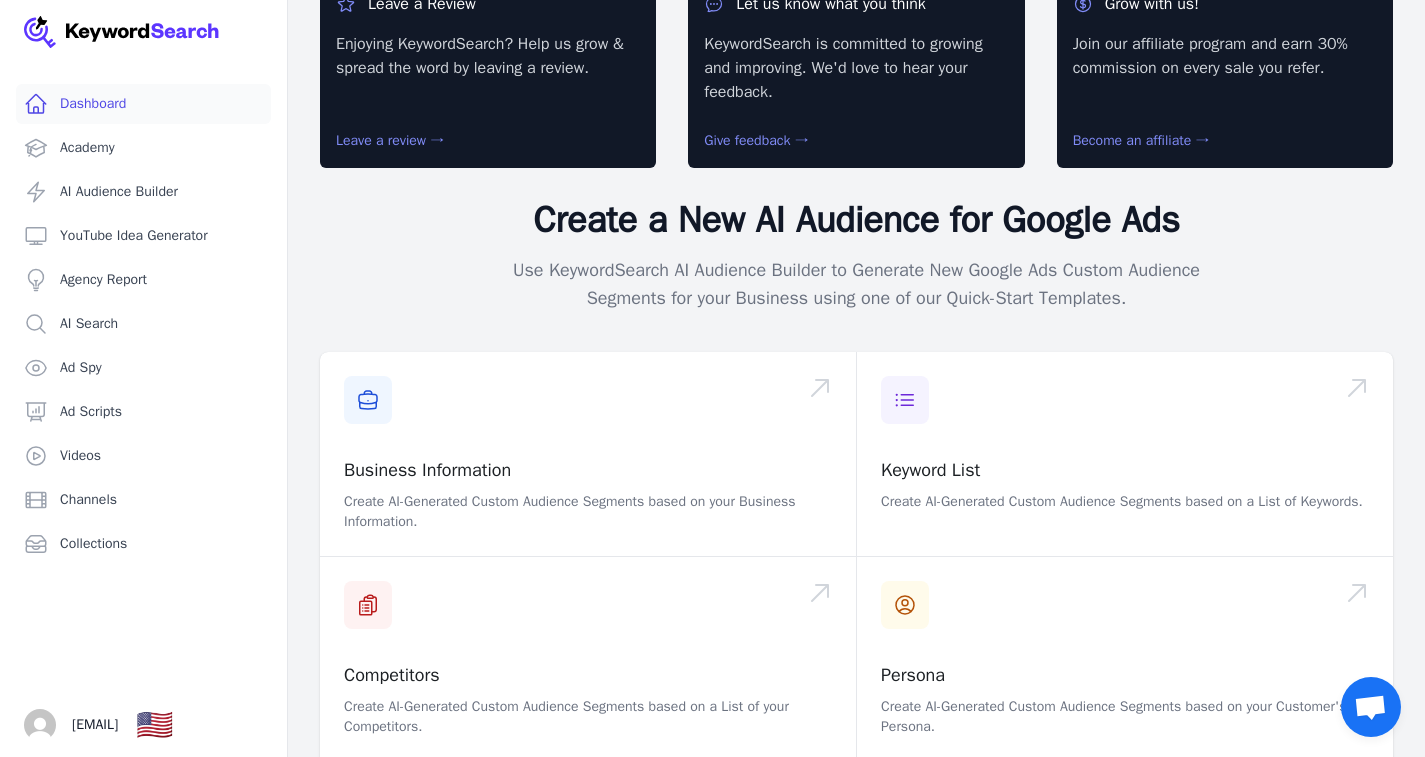 click on "Dashboard" at bounding box center [143, 104] 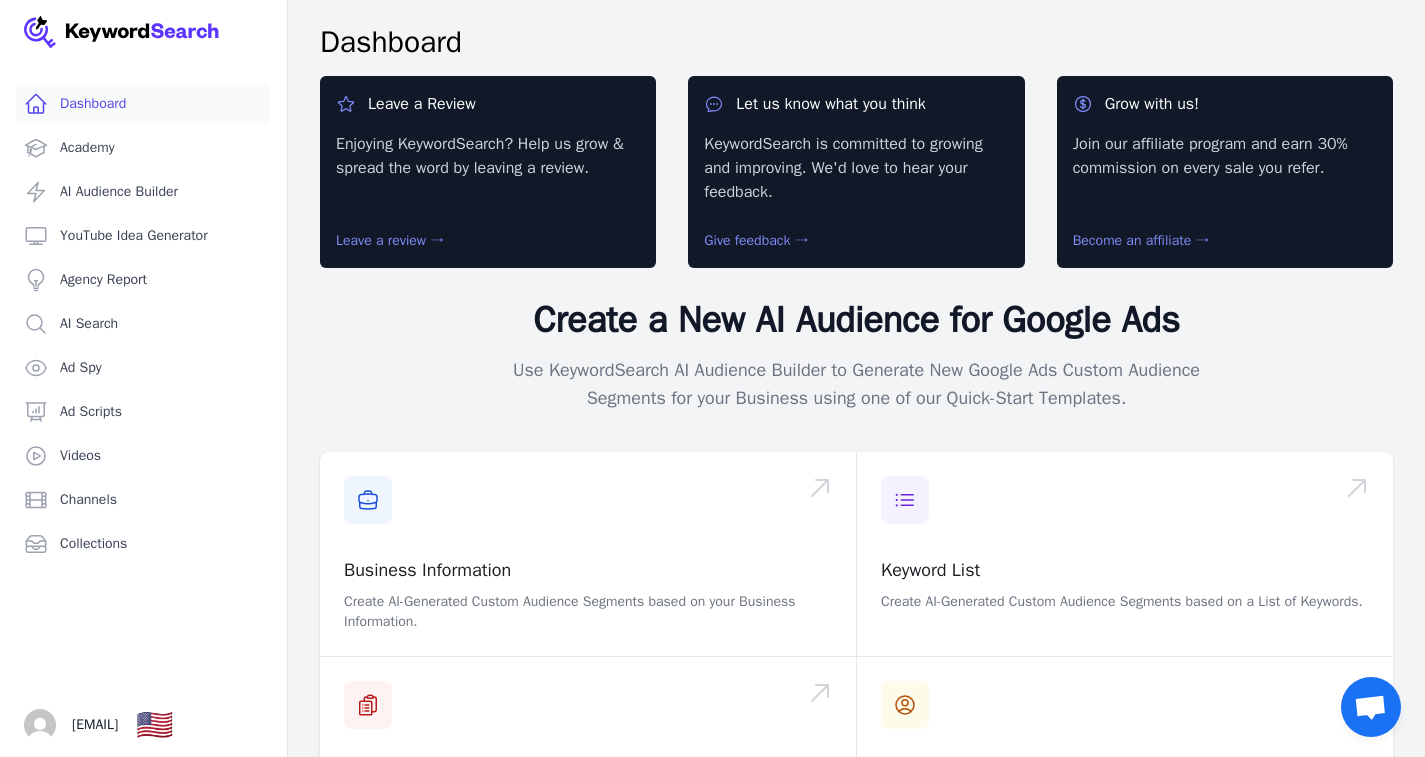 click on "Dashboard" at bounding box center (143, 104) 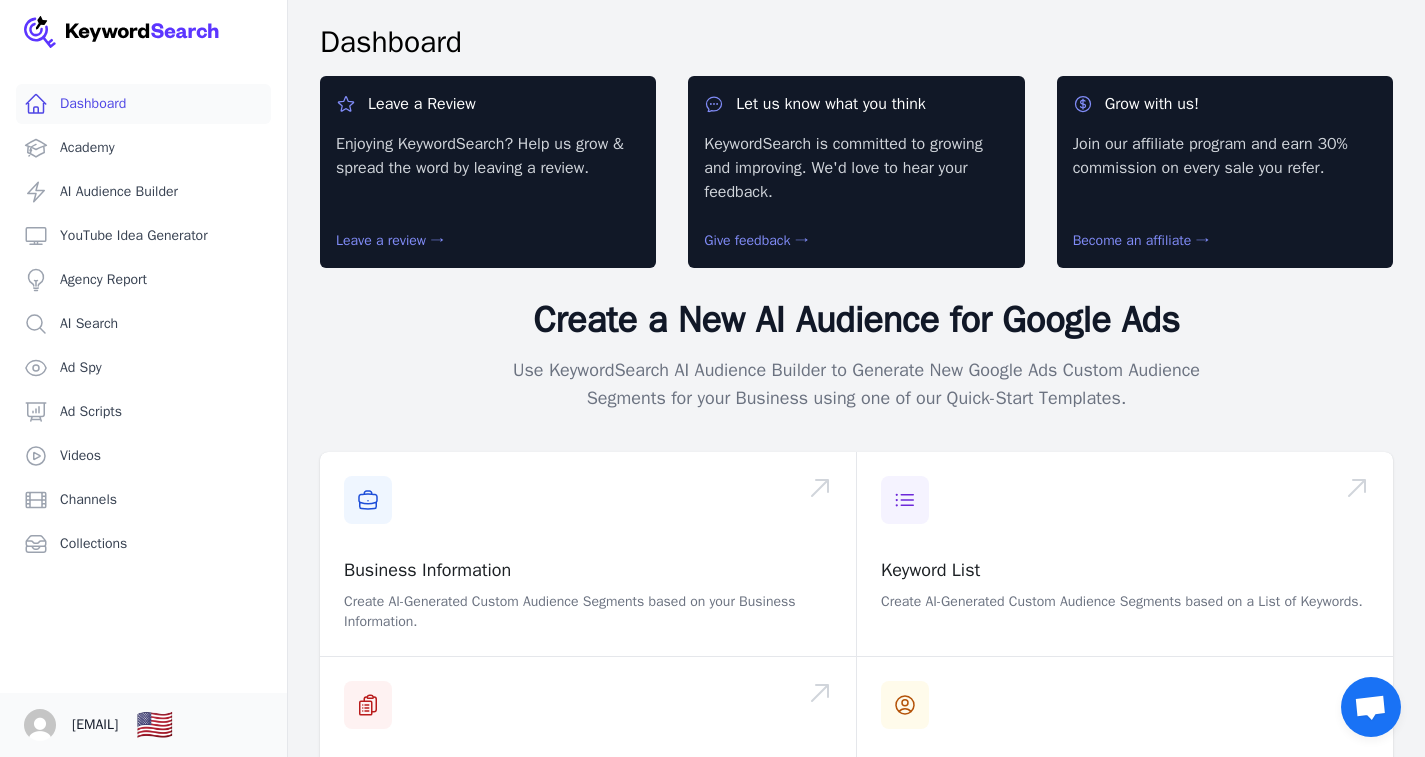 click on "gcarpenter@[example.com]" at bounding box center [95, 725] 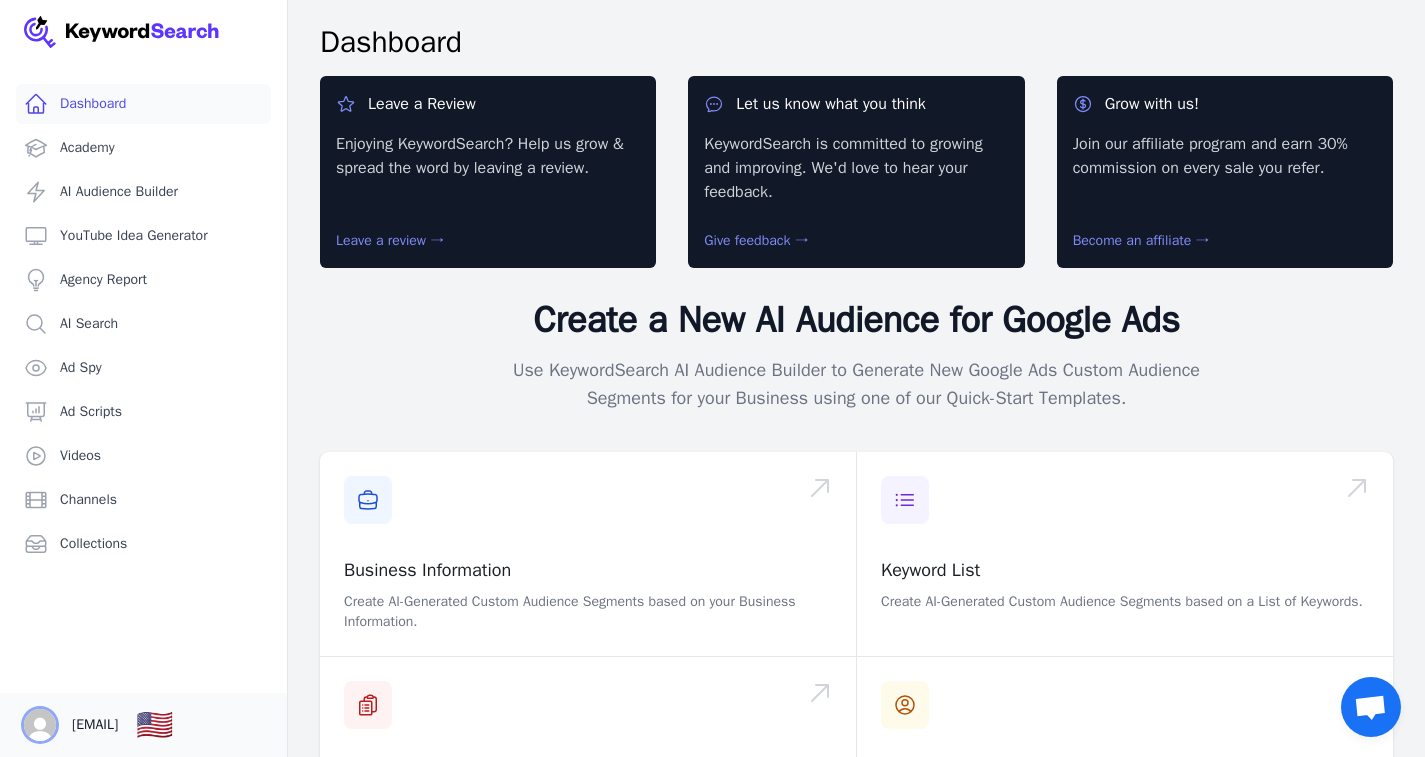 click at bounding box center (40, 725) 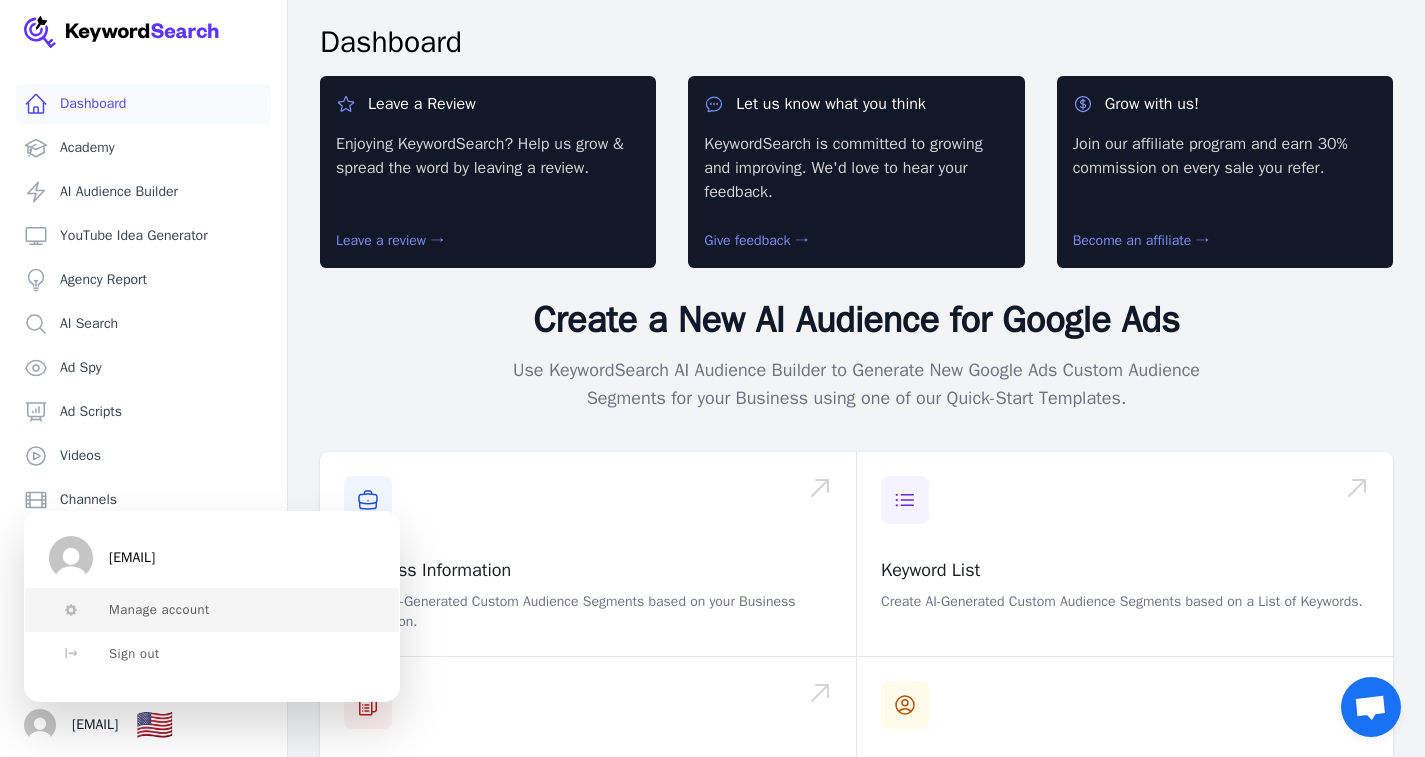 click on "Manage account" at bounding box center [159, 610] 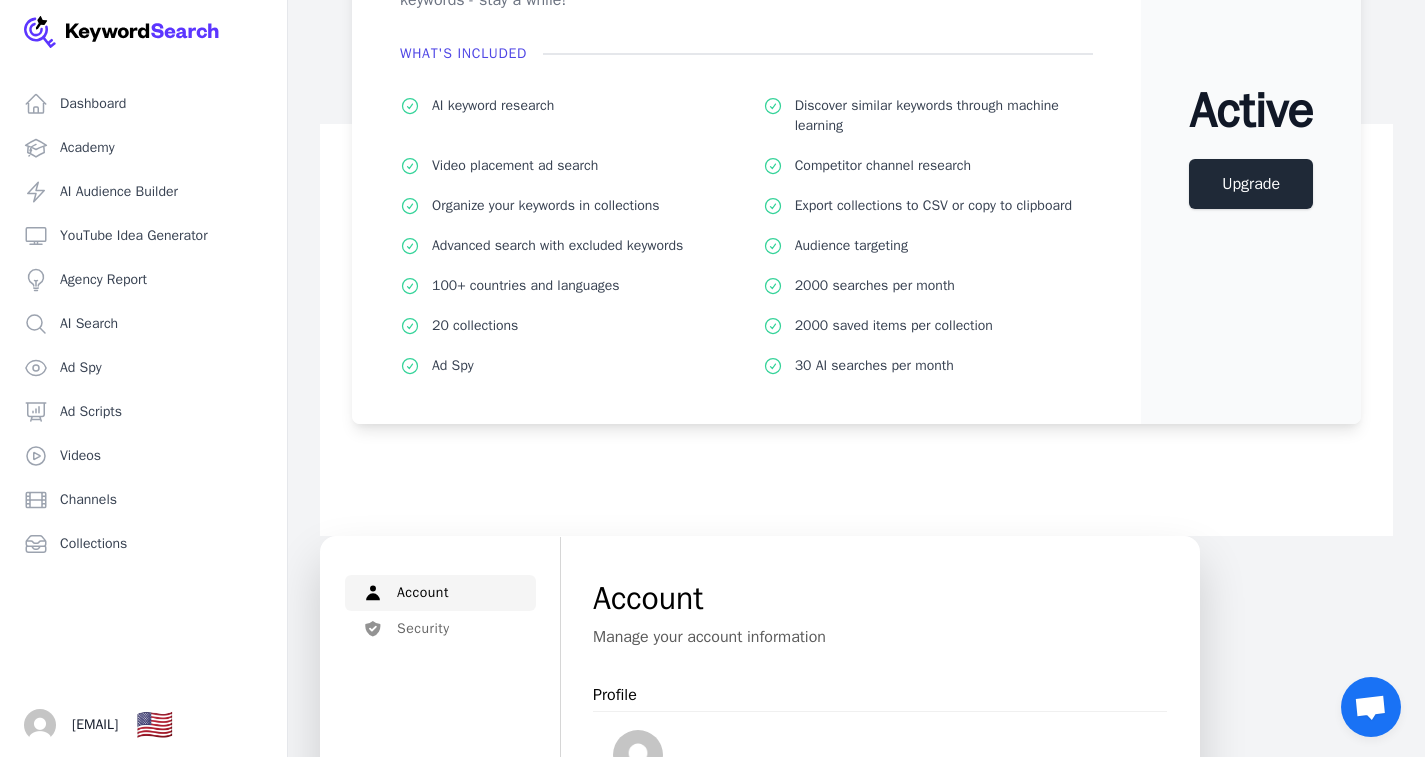 scroll, scrollTop: 100, scrollLeft: 0, axis: vertical 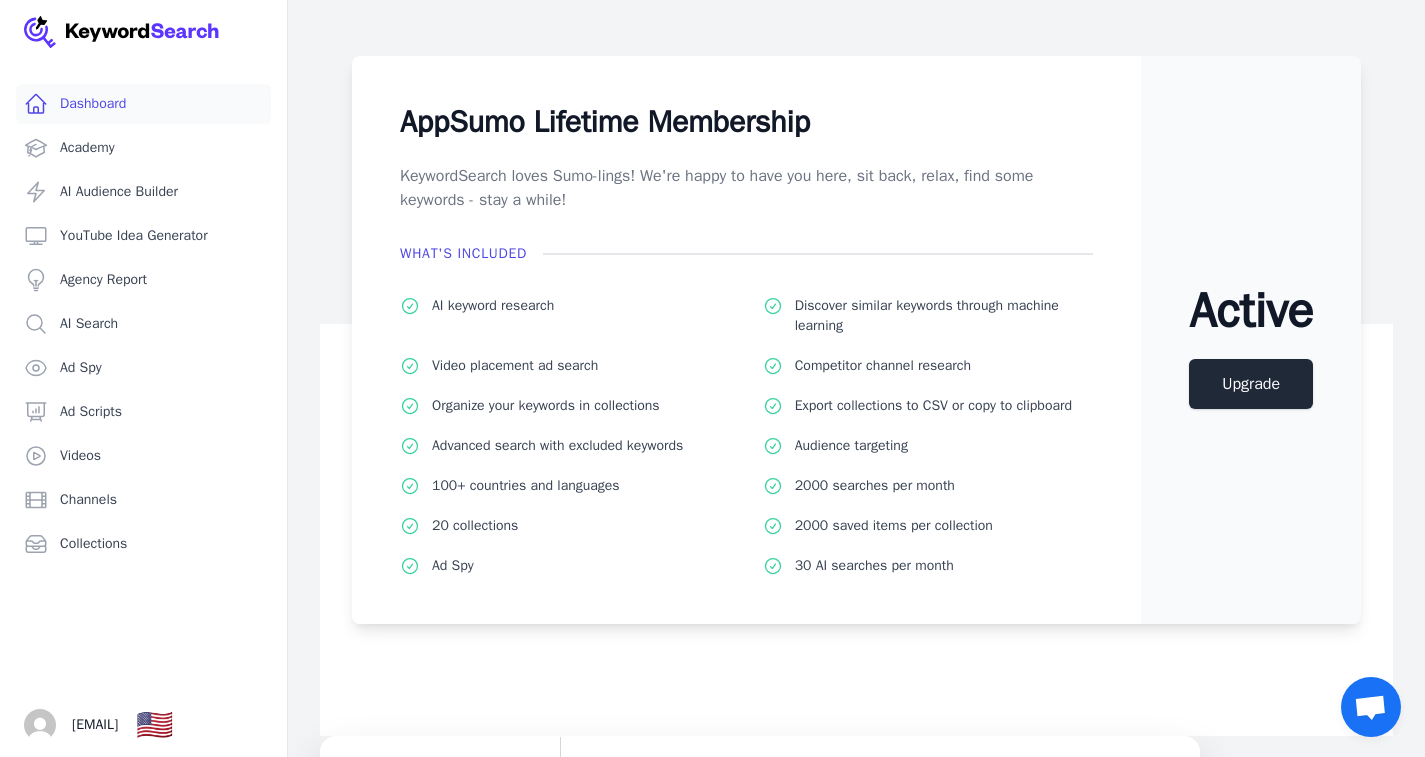 click on "Dashboard" at bounding box center (143, 104) 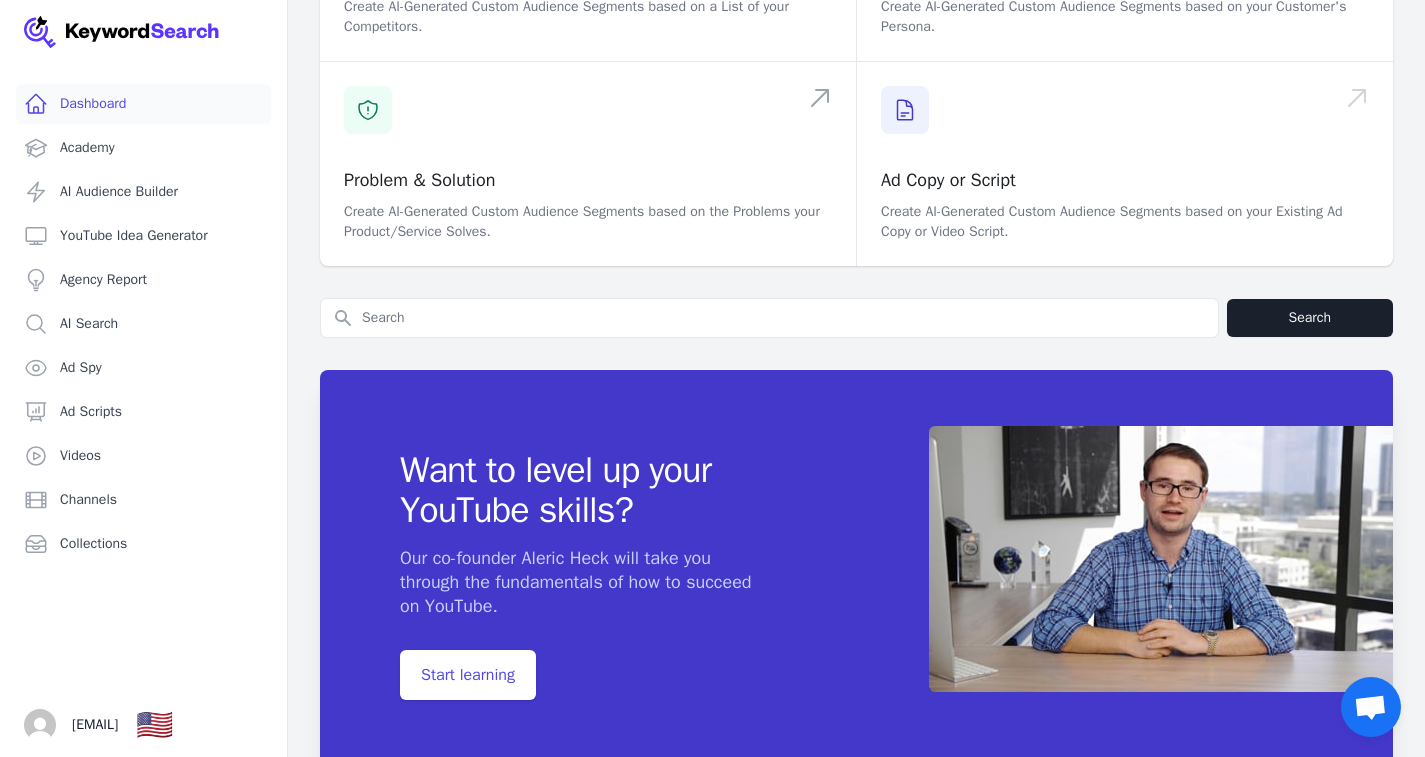 scroll, scrollTop: 600, scrollLeft: 0, axis: vertical 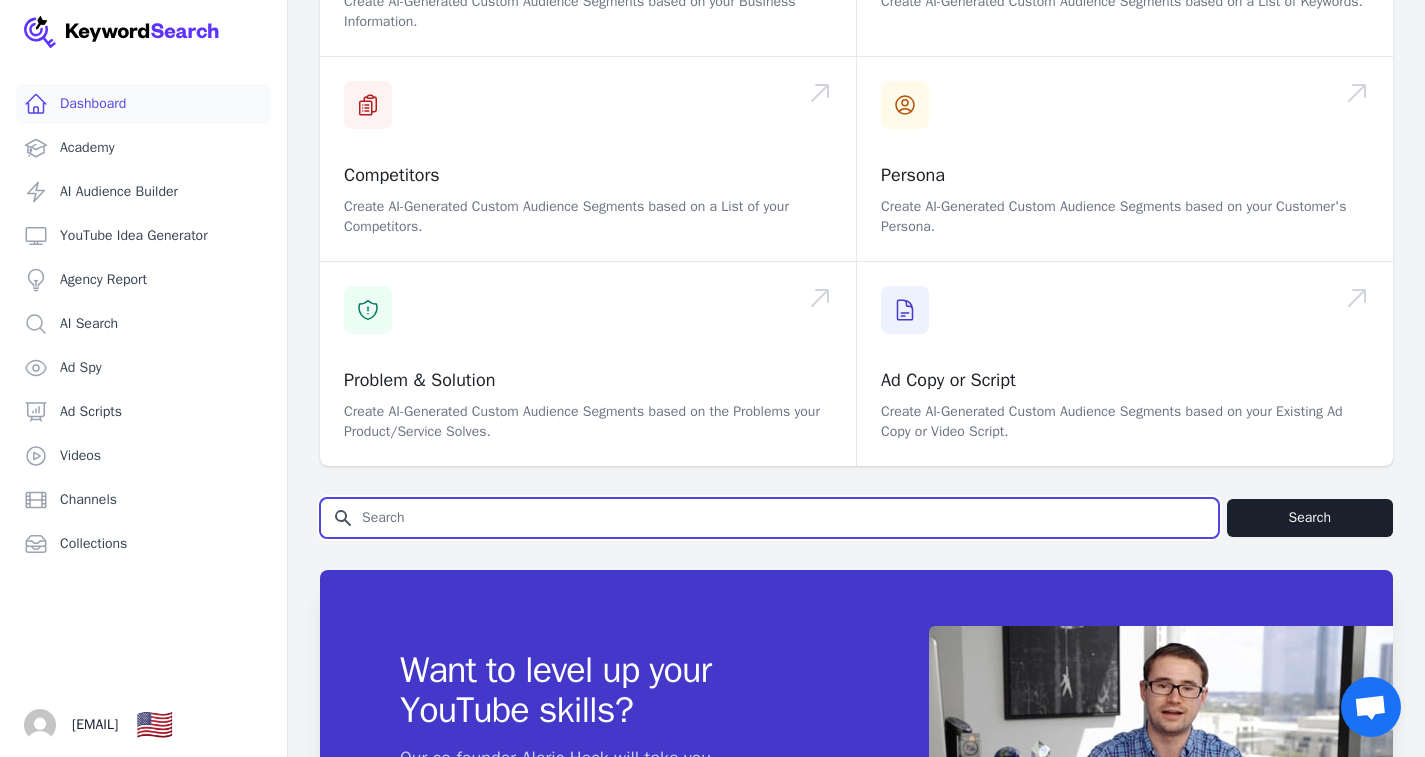 click on "Search for YouTube Keywords" at bounding box center [769, 518] 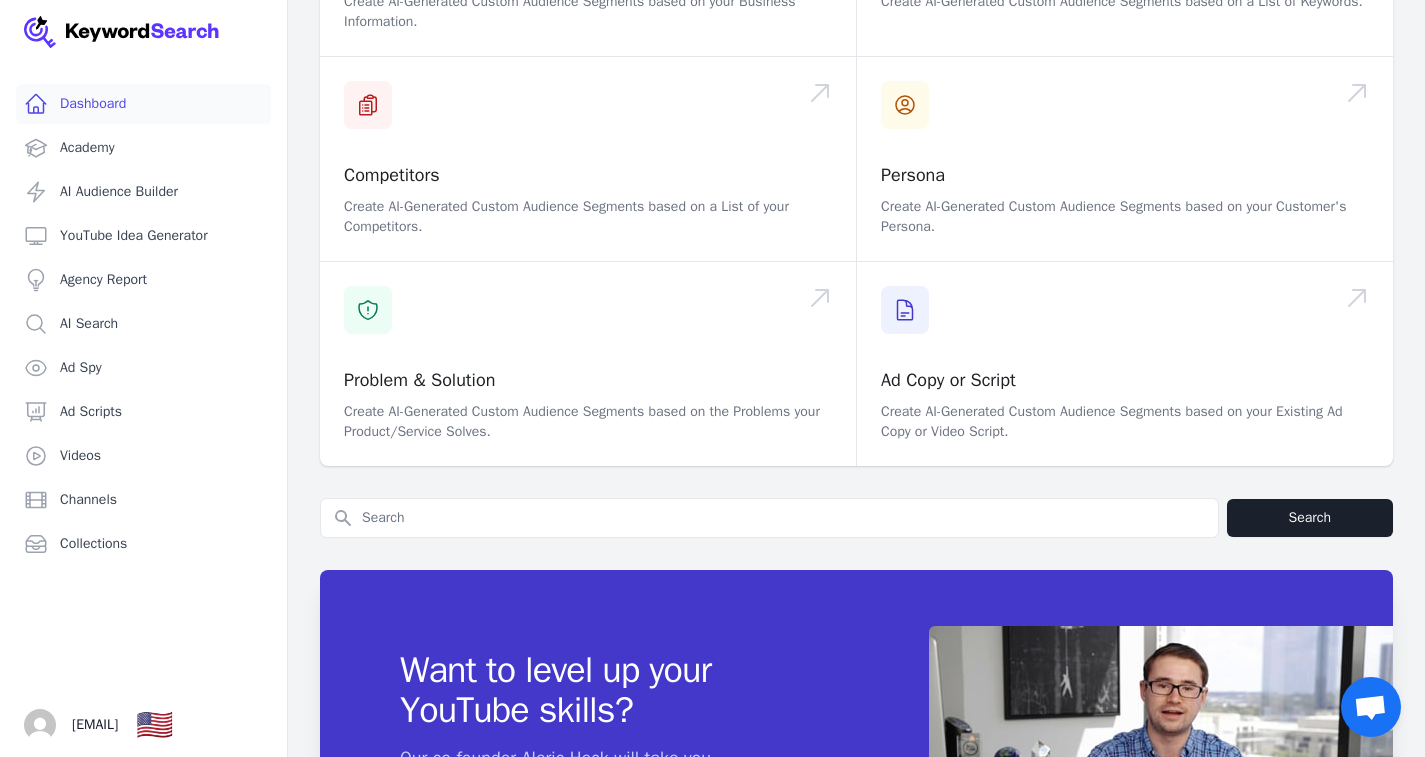 click on "Want to level up your YouTube skills? Our co-founder Aleric Heck will take you through the fundamentals of how to succeed on YouTube. Start learning" at bounding box center (856, 775) 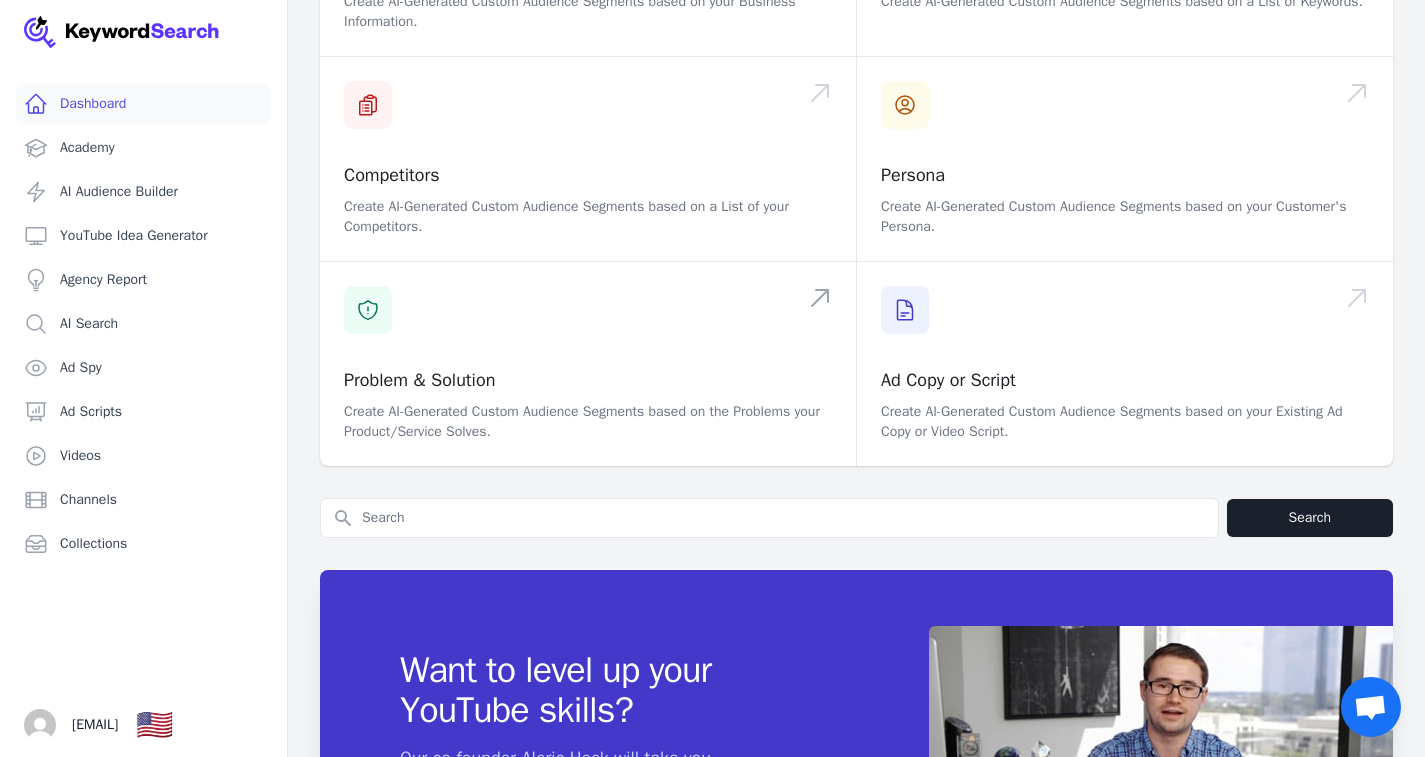 scroll, scrollTop: 500, scrollLeft: 0, axis: vertical 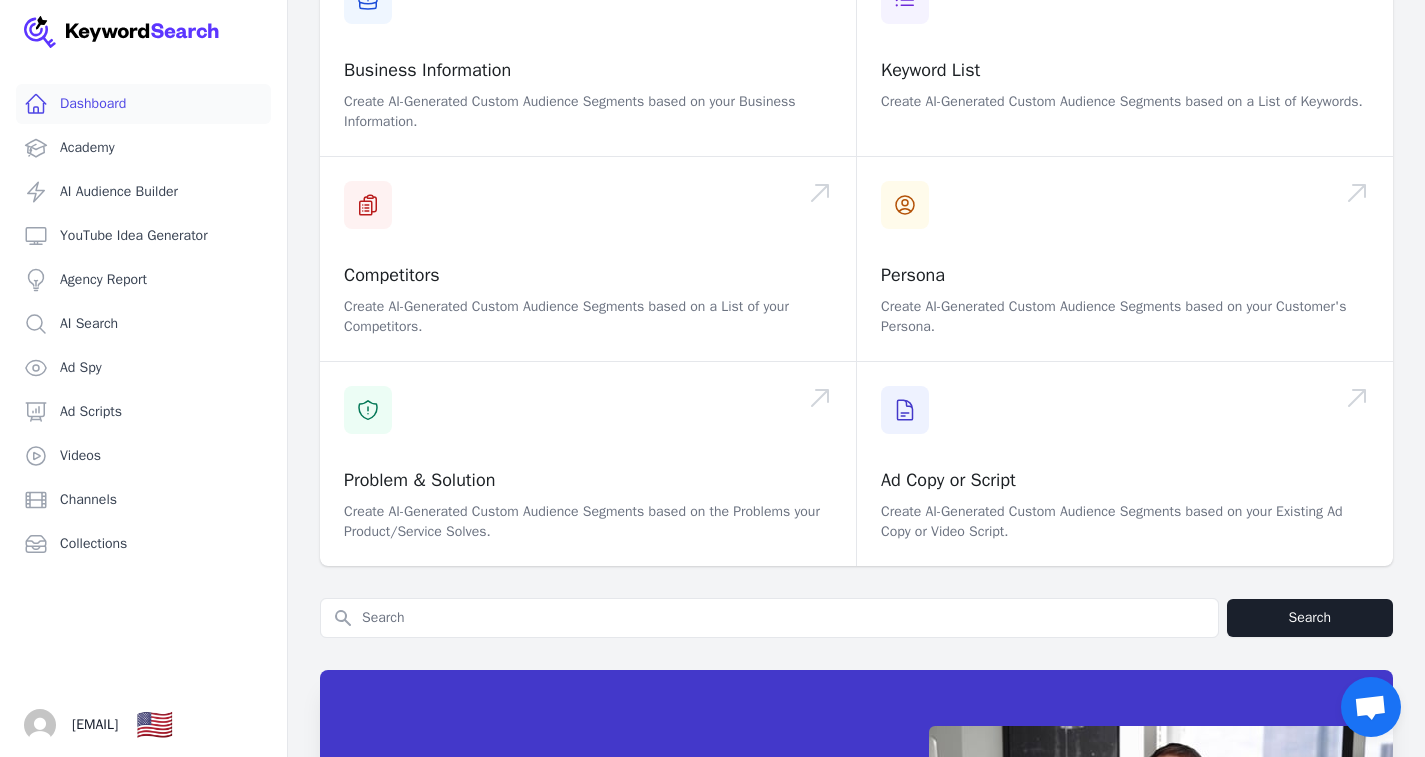 click on "Dashboard" at bounding box center [143, 104] 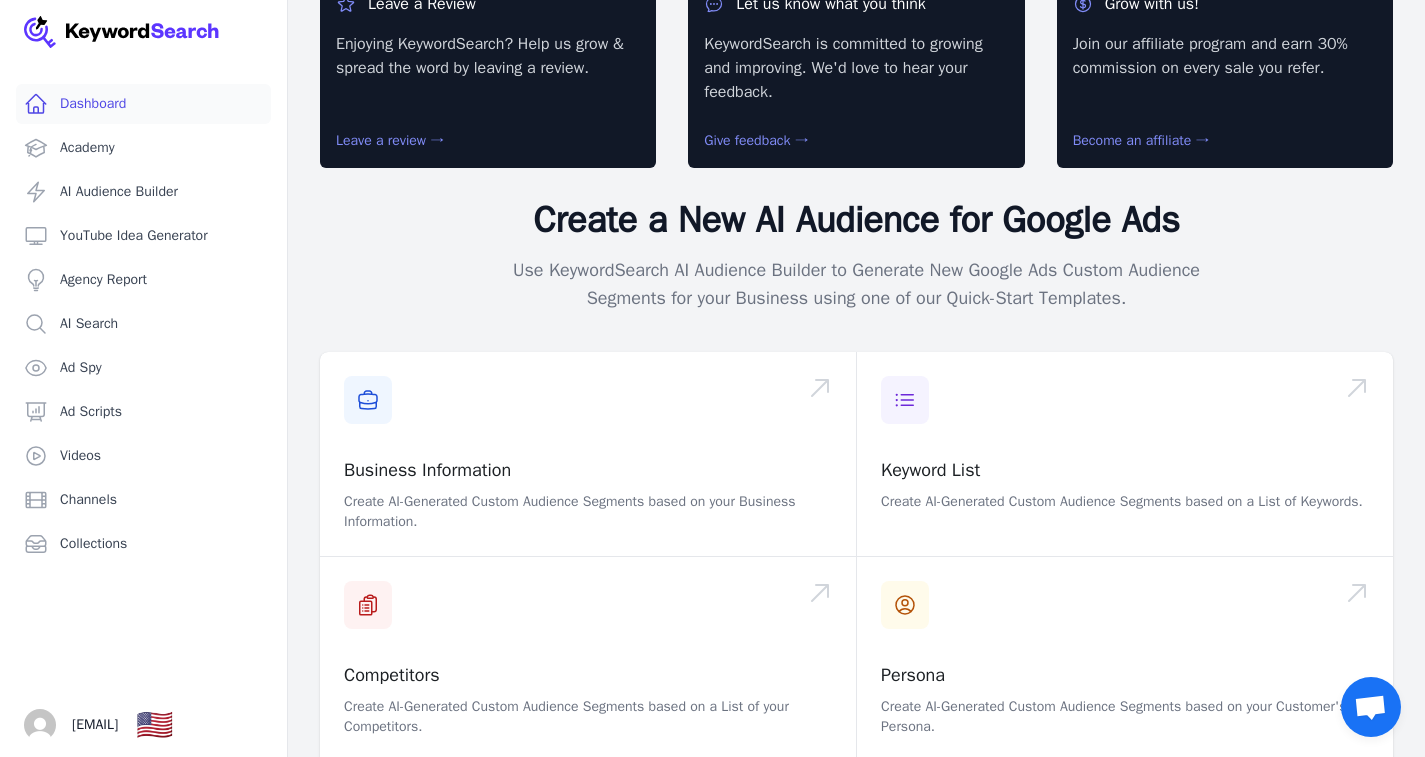scroll, scrollTop: 0, scrollLeft: 0, axis: both 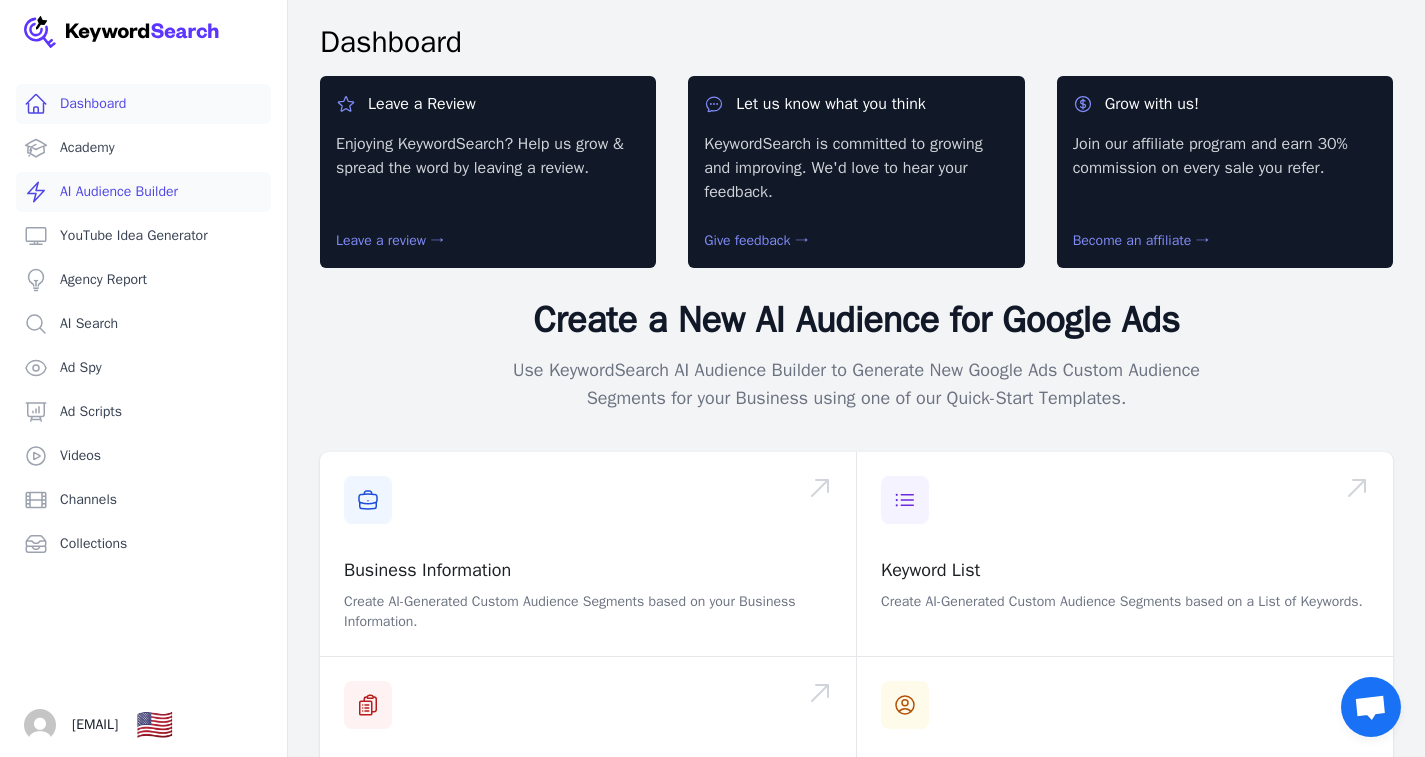 click on "AI Audience Builder" at bounding box center (143, 192) 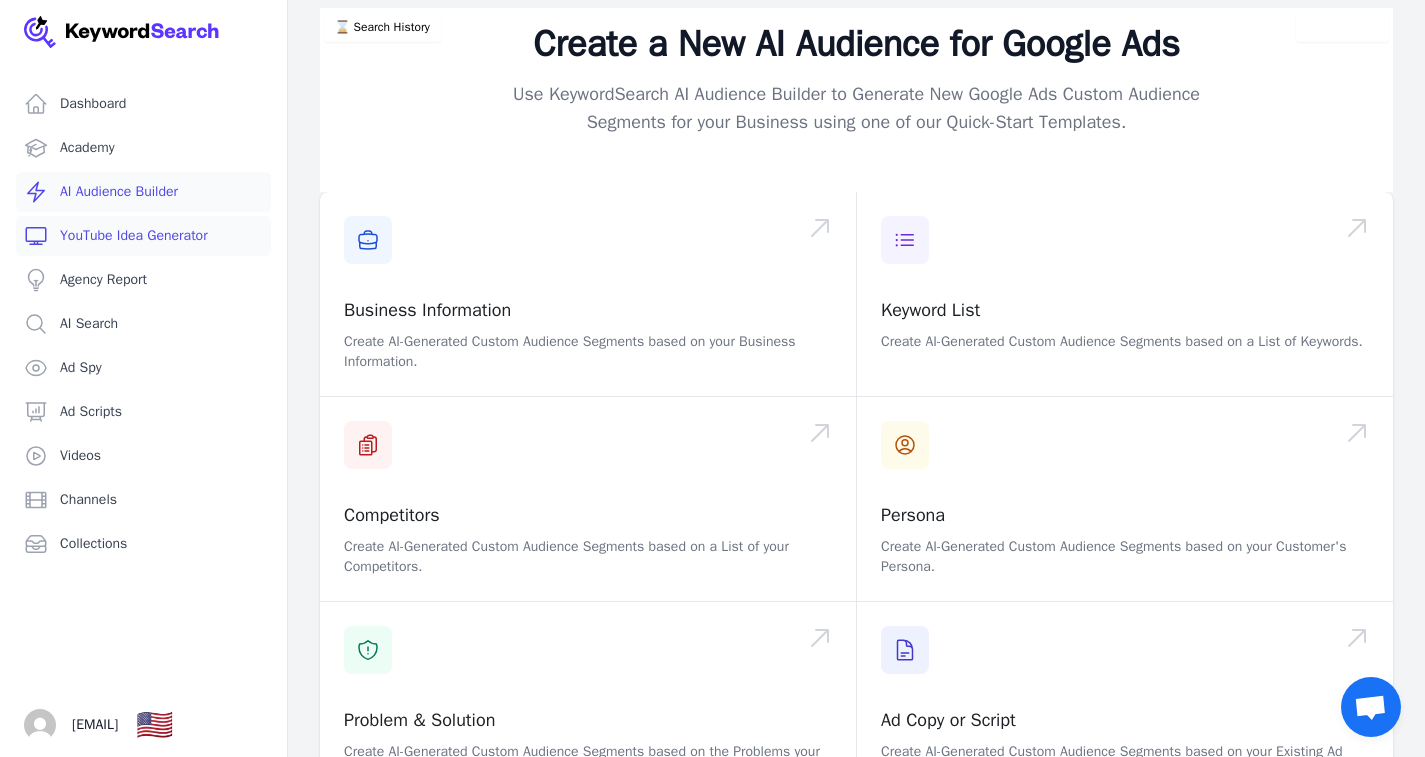 click on "YouTube Idea Generator" at bounding box center (143, 236) 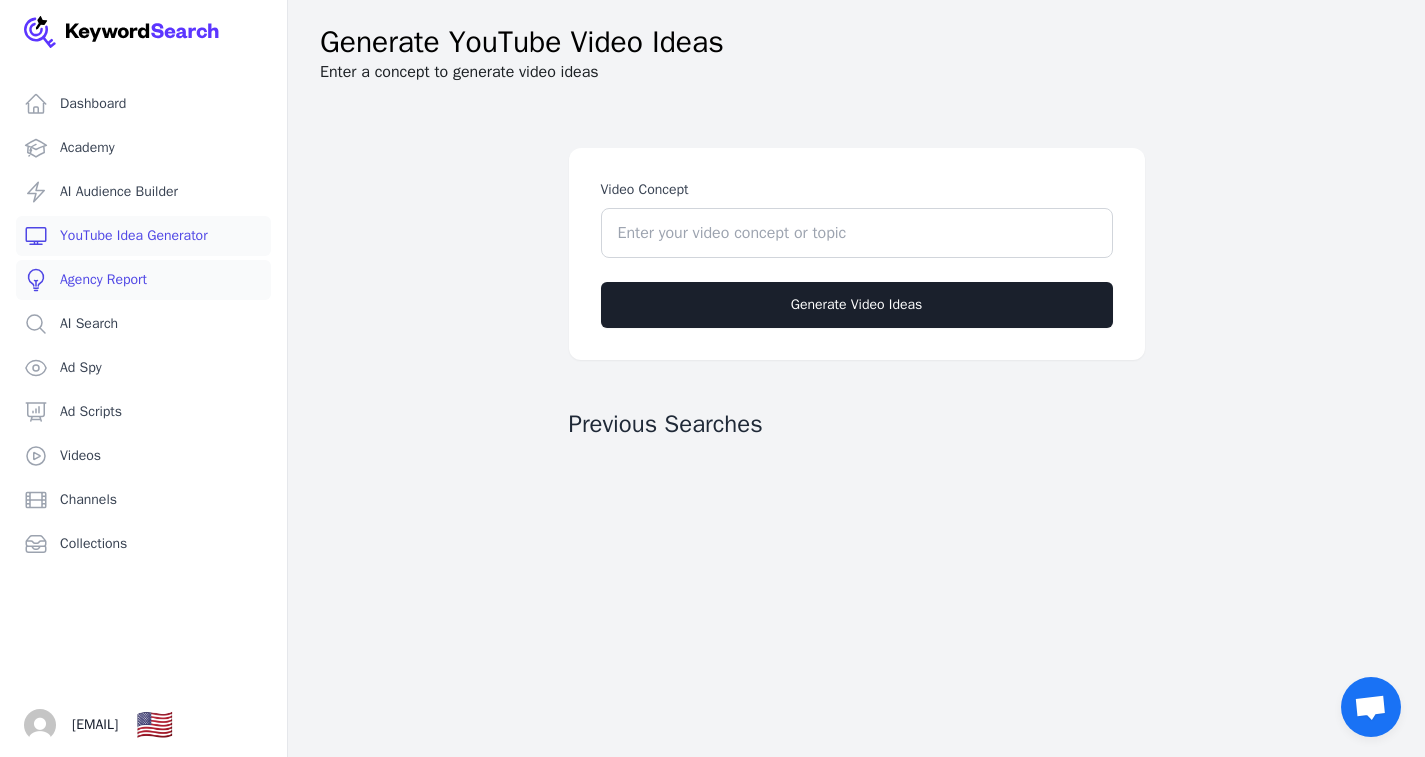 click on "Agency Report" at bounding box center (143, 280) 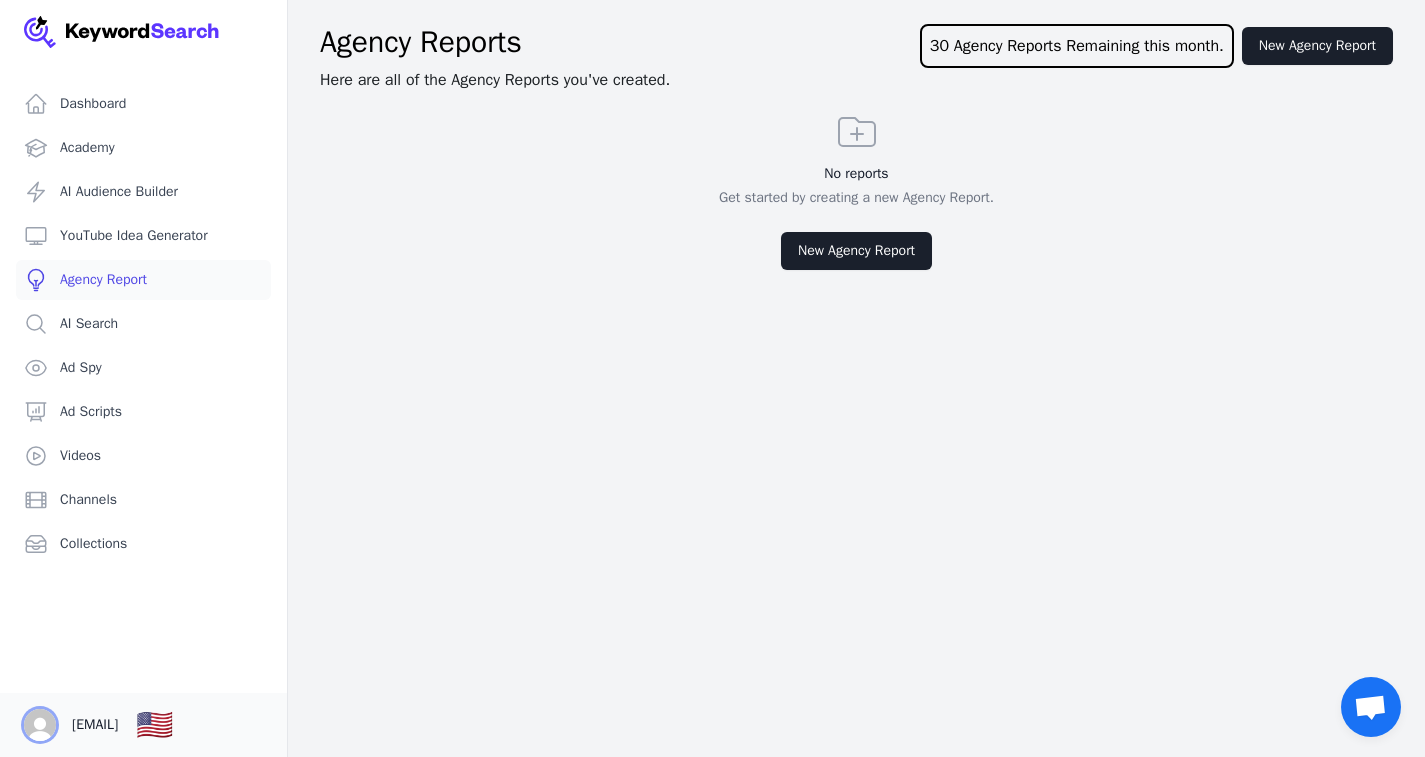 click at bounding box center [40, 725] 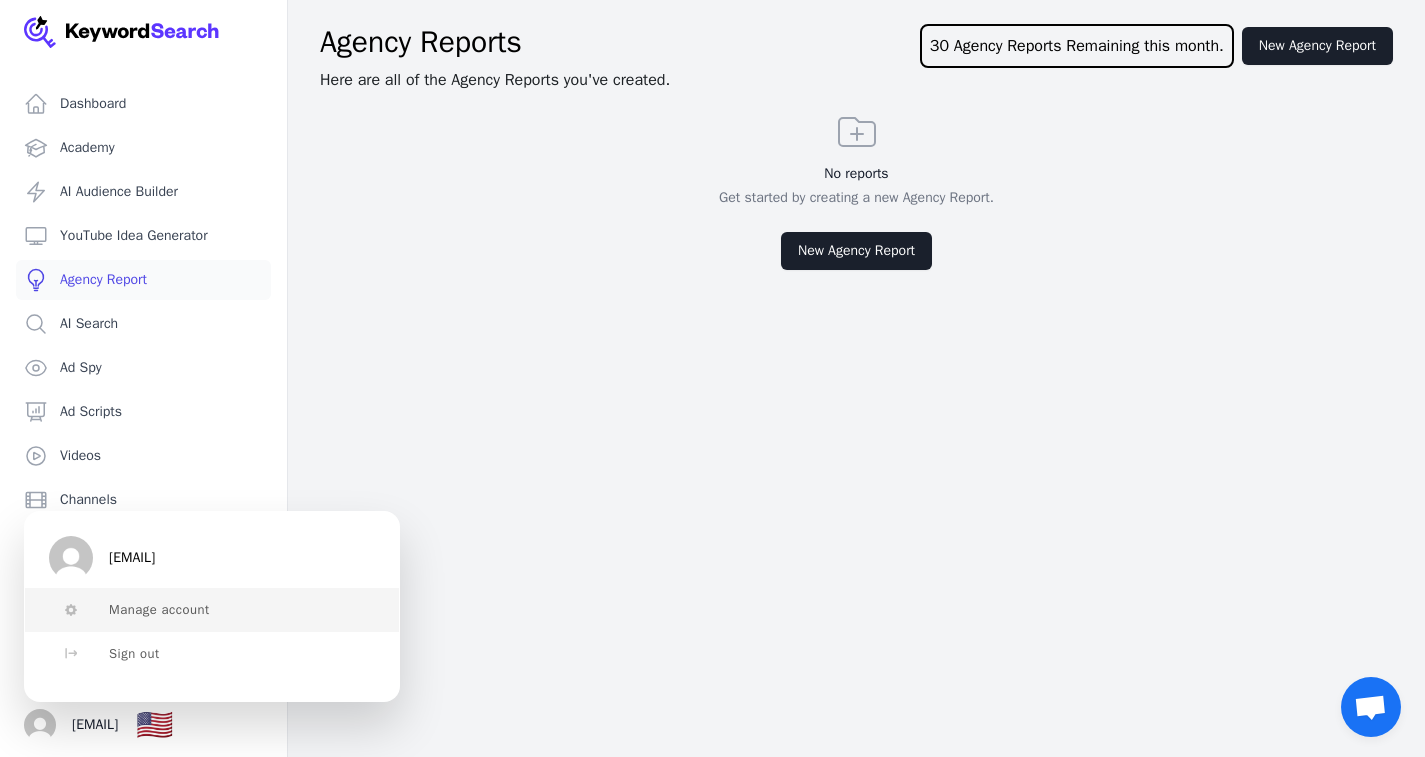 click on "Manage account" at bounding box center [159, 610] 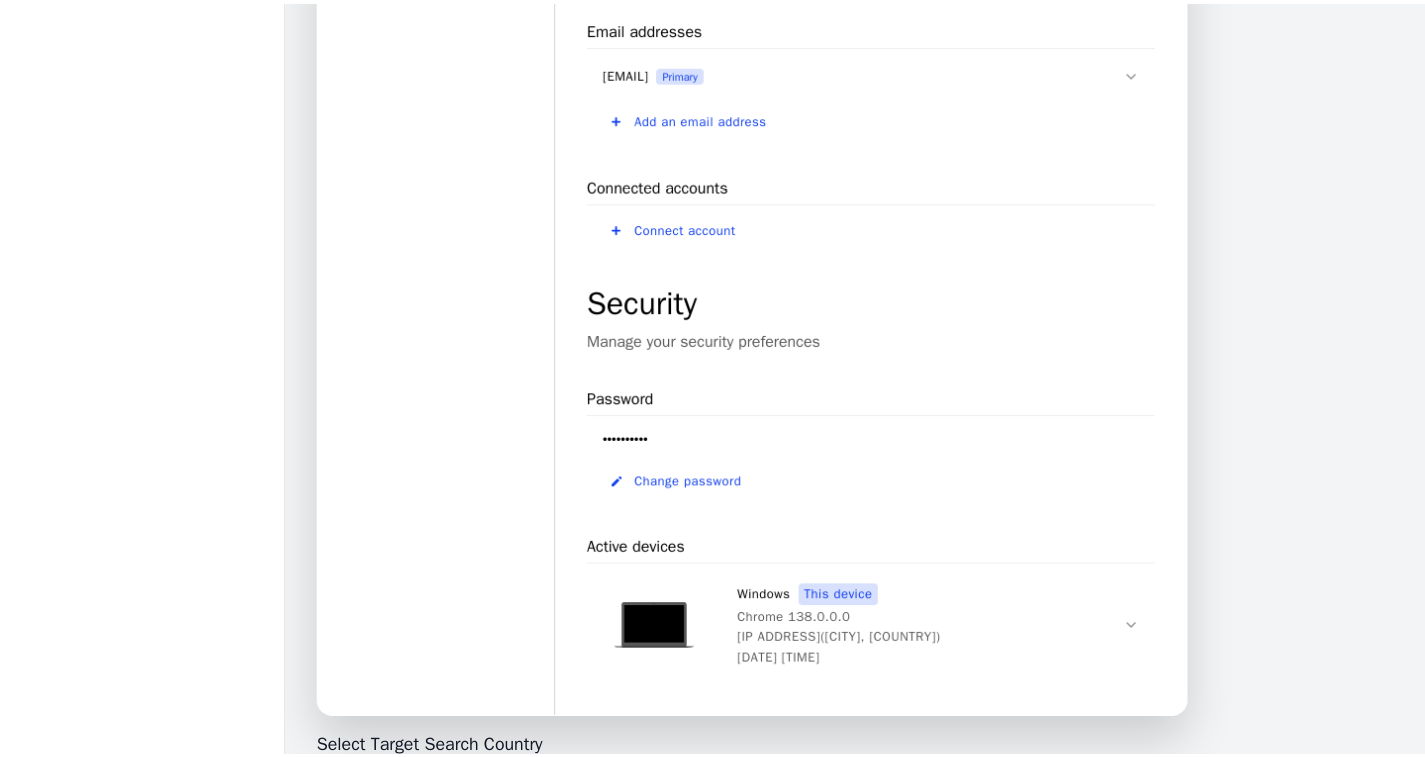 scroll, scrollTop: 1468, scrollLeft: 0, axis: vertical 